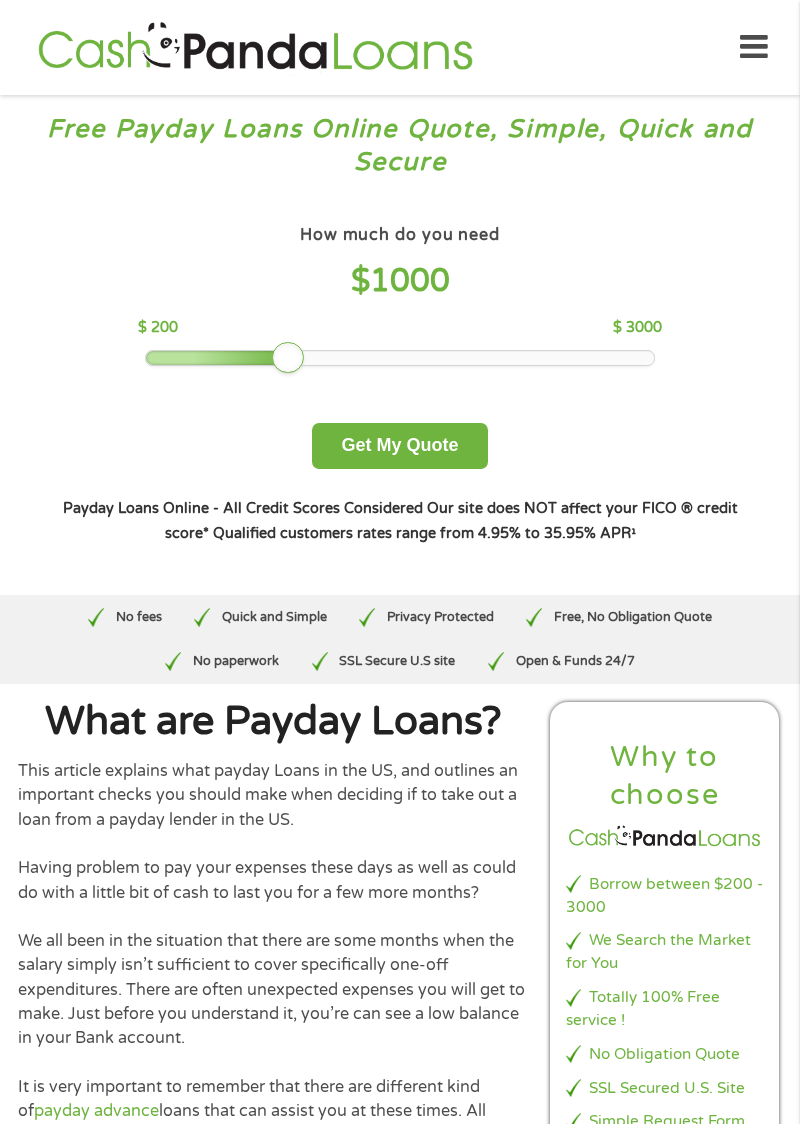 scroll, scrollTop: 0, scrollLeft: 0, axis: both 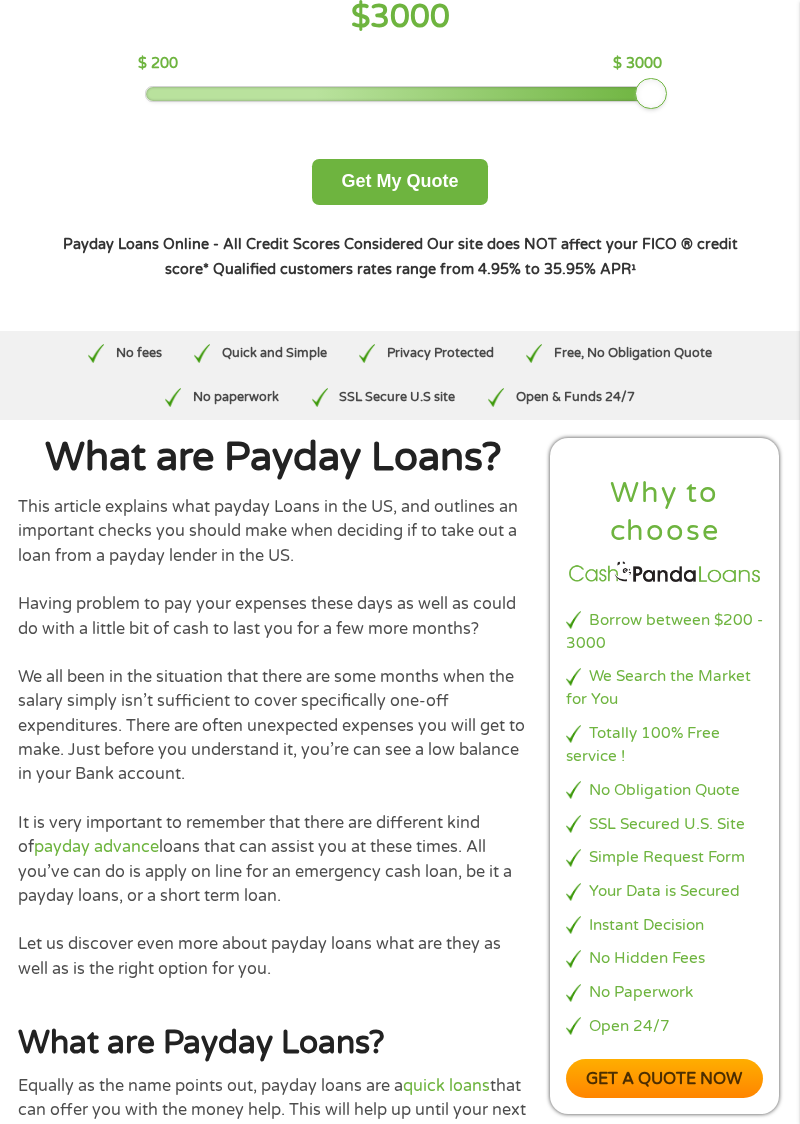 click on "Payday Loans Online - All Credit Scores Considered   Our site does NOT affect your FICO ® credit score*   Qualified customers rates range from 4.95% to 35.95% APR¹" at bounding box center [399, 256] 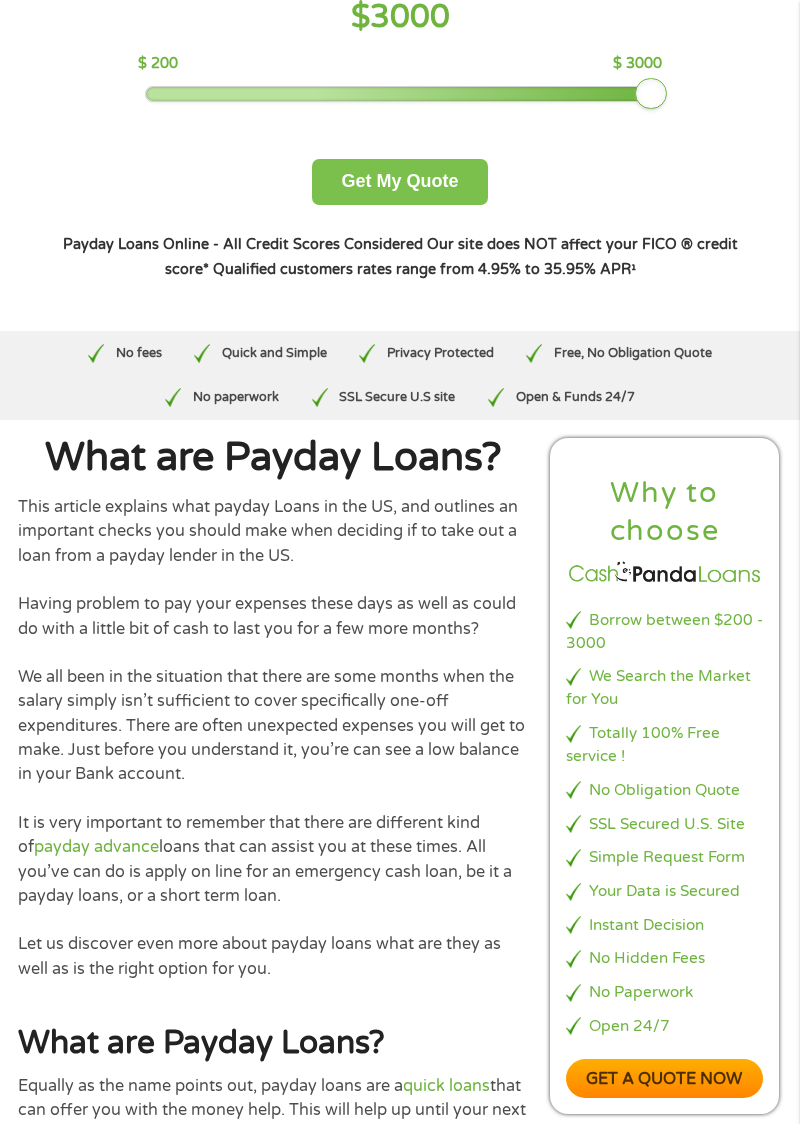 click on "Get My Quote" at bounding box center (399, 182) 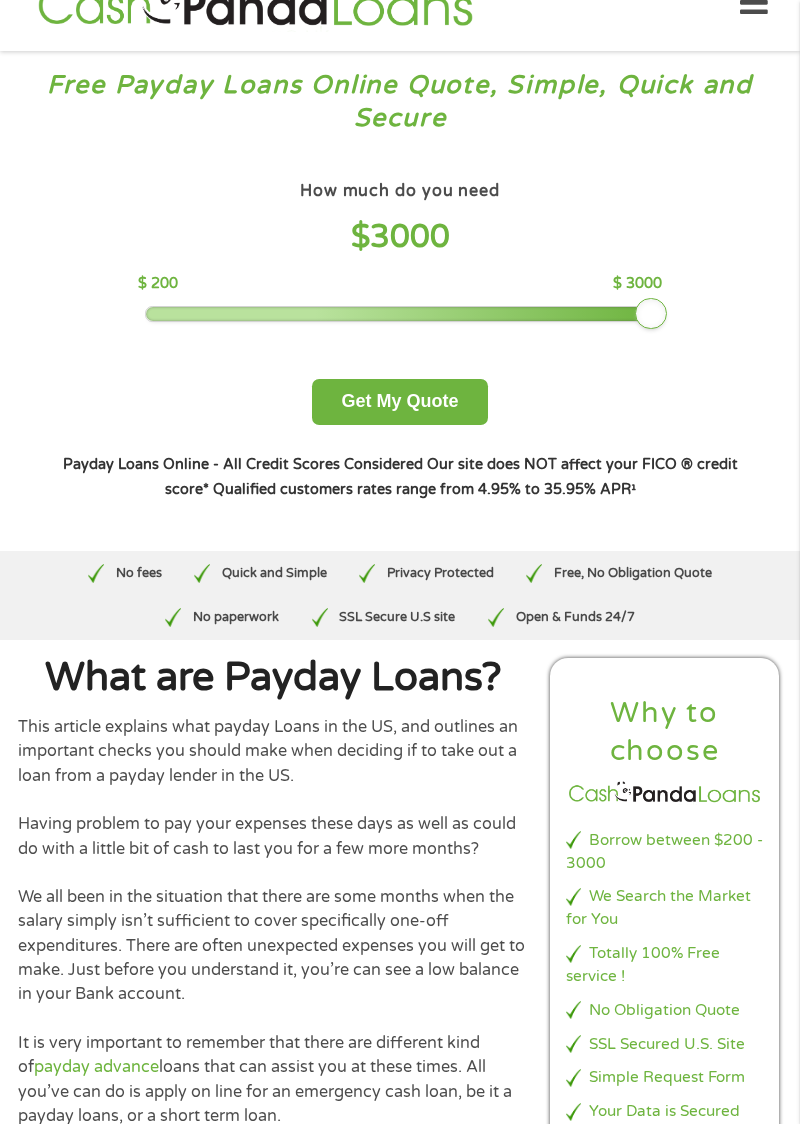 scroll, scrollTop: 0, scrollLeft: 0, axis: both 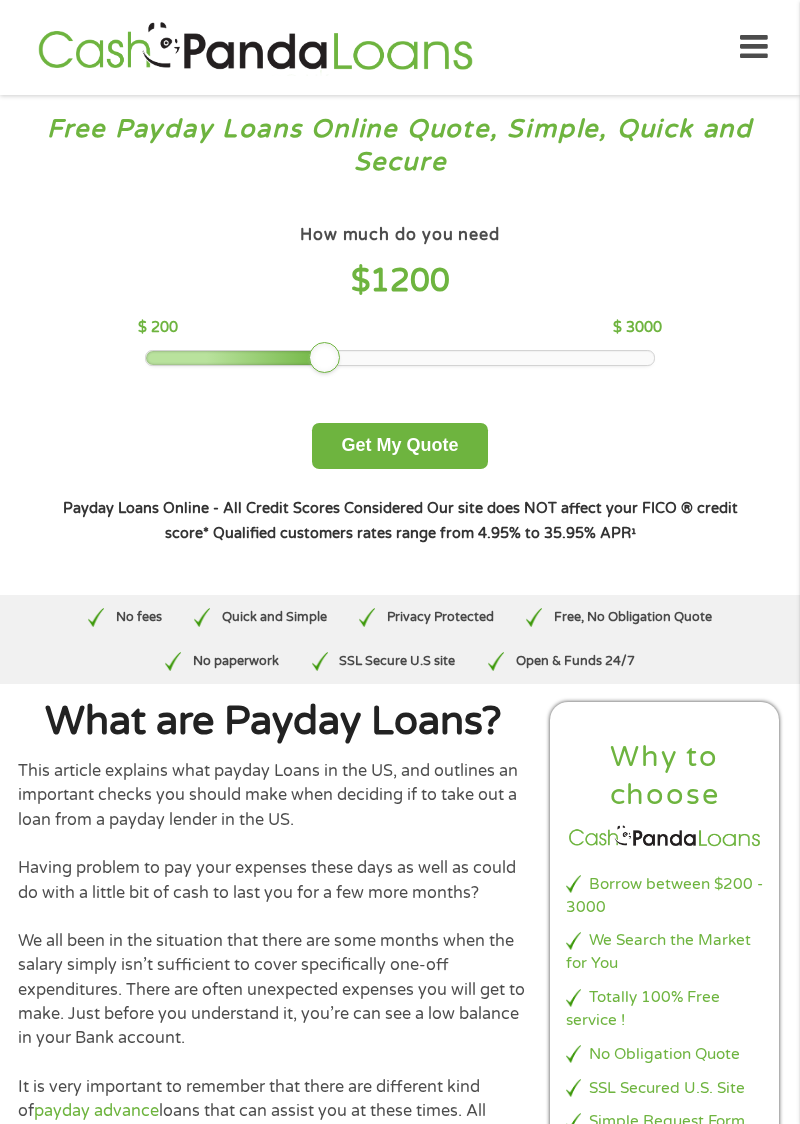 click on "$ 200 $ 3000" at bounding box center (400, 328) 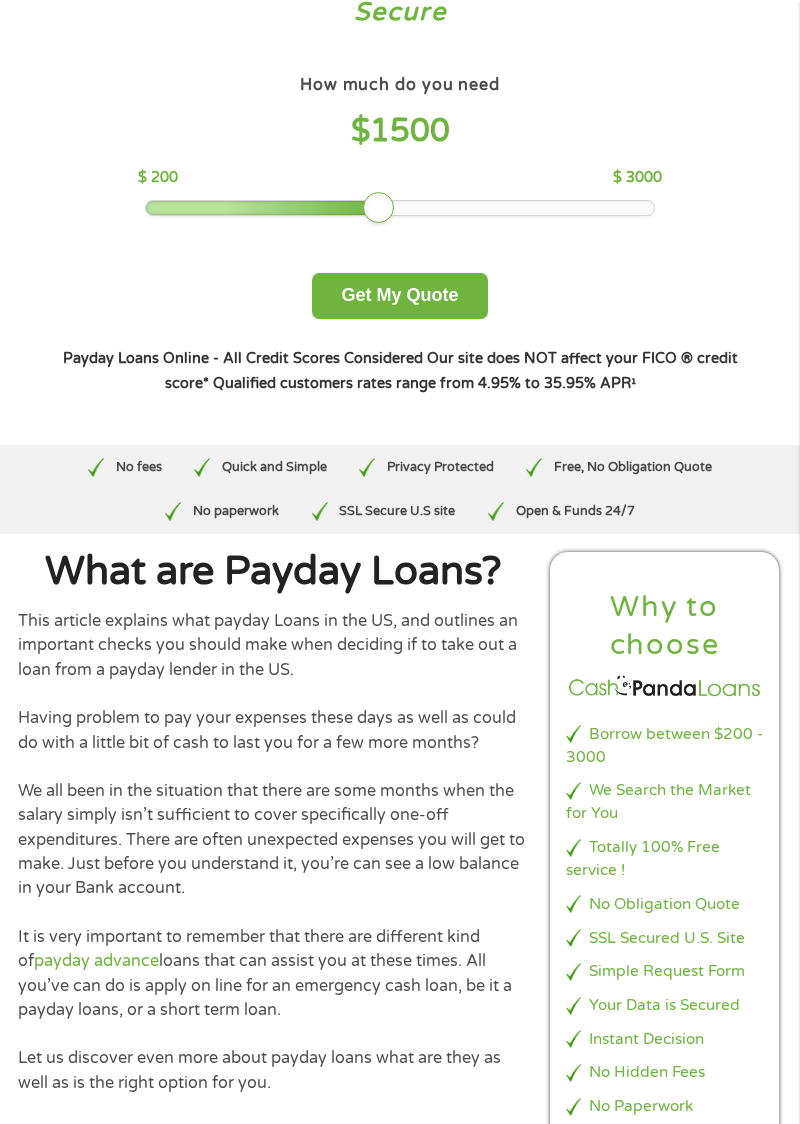 scroll, scrollTop: 154, scrollLeft: 0, axis: vertical 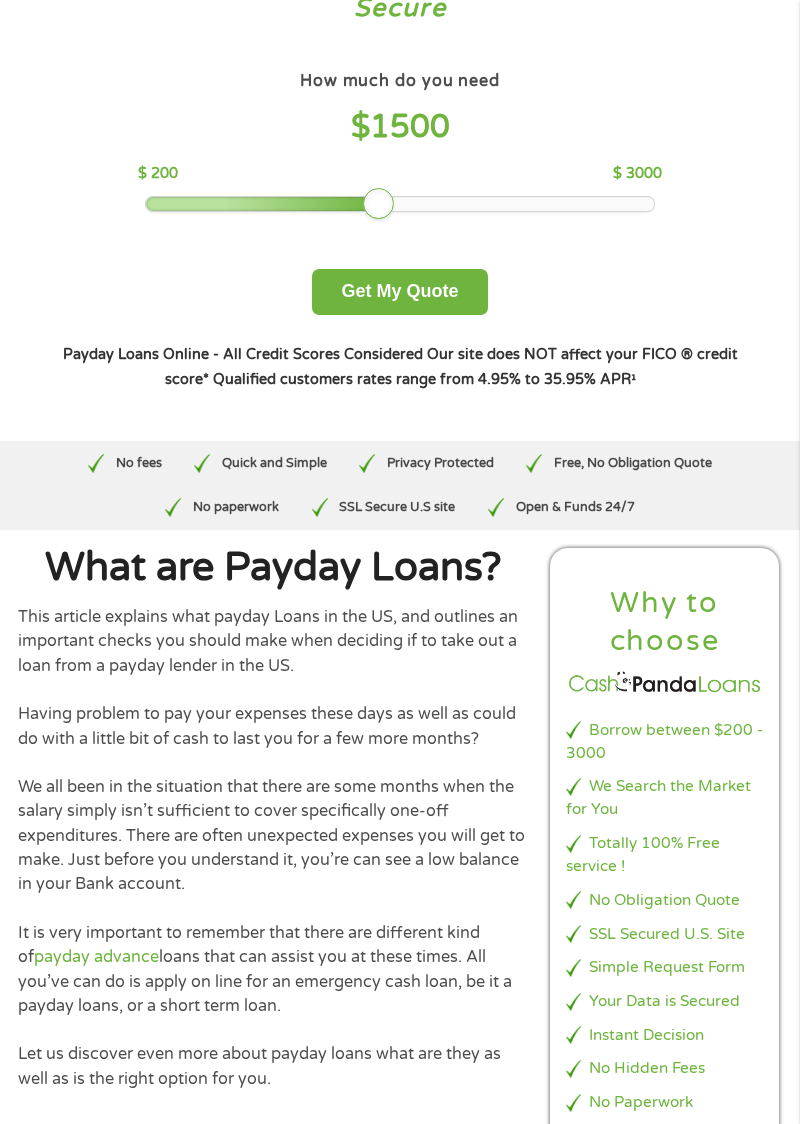 click on "Get a quote now" at bounding box center (664, 1188) 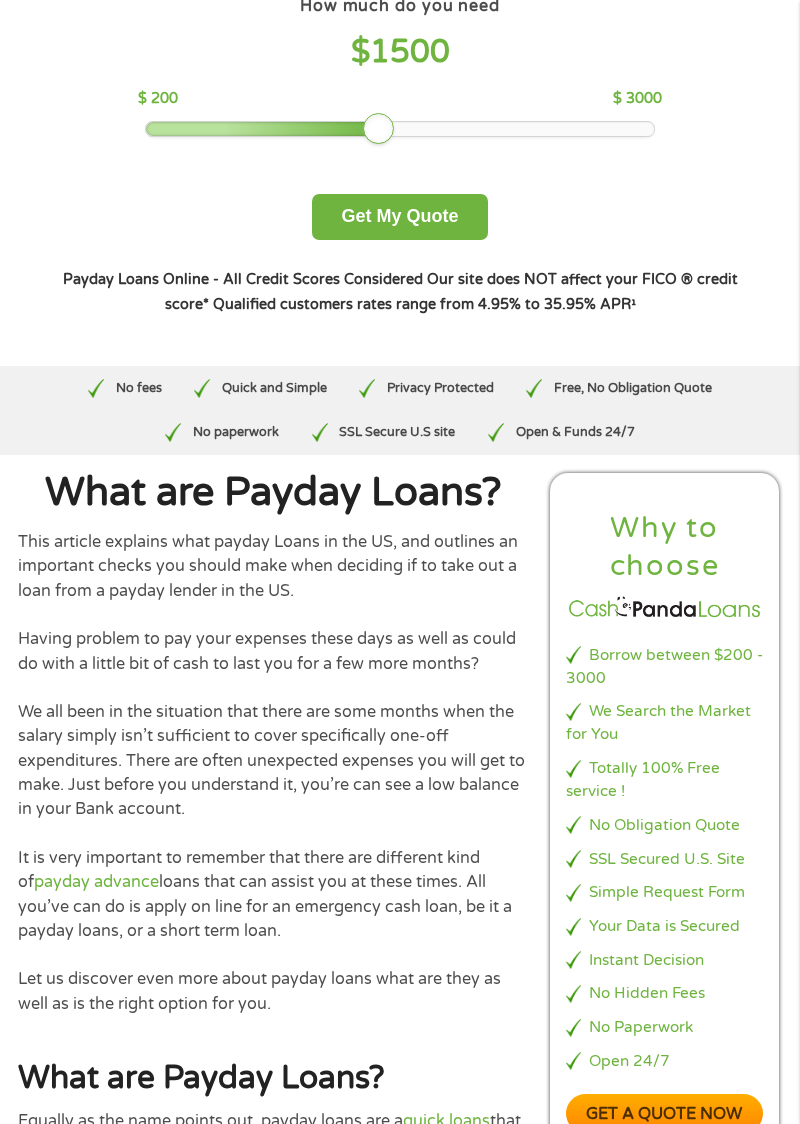 scroll, scrollTop: 238, scrollLeft: 0, axis: vertical 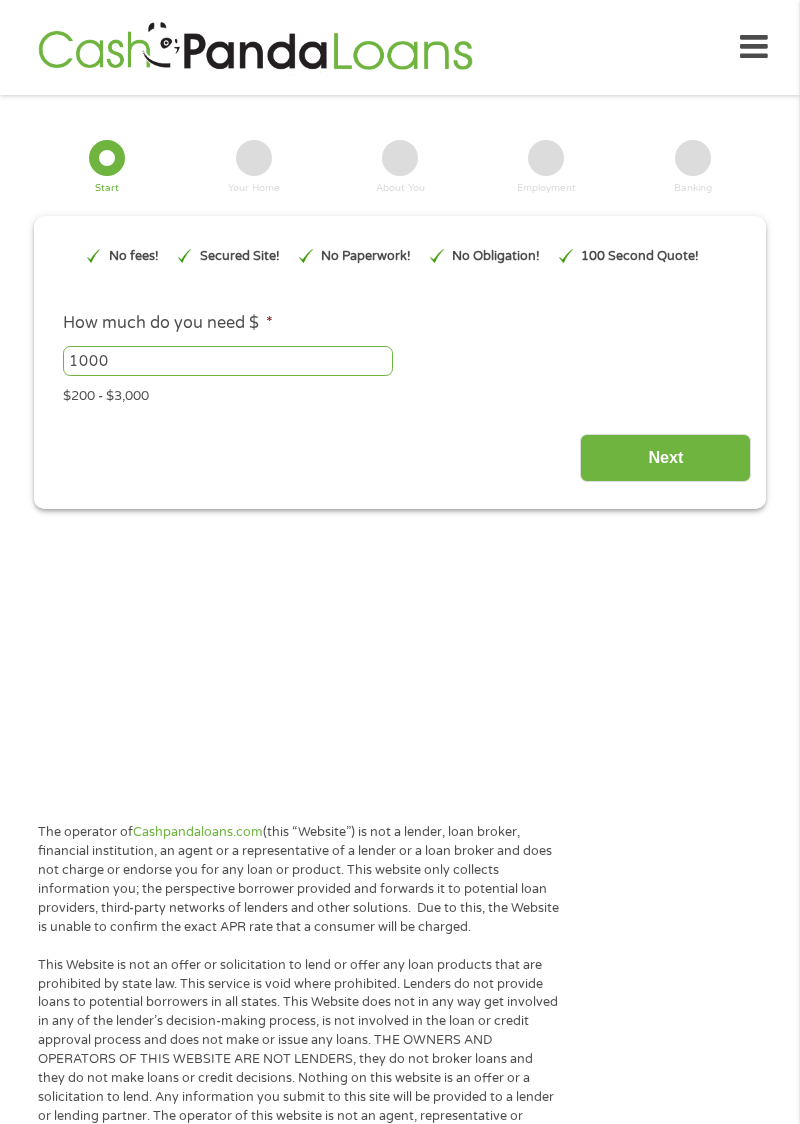 type on "EAIaIQobChMIyv7lwPX7jgMVPsKfCR2EVQRTEAAYAiAAEgIvgvD_BwE" 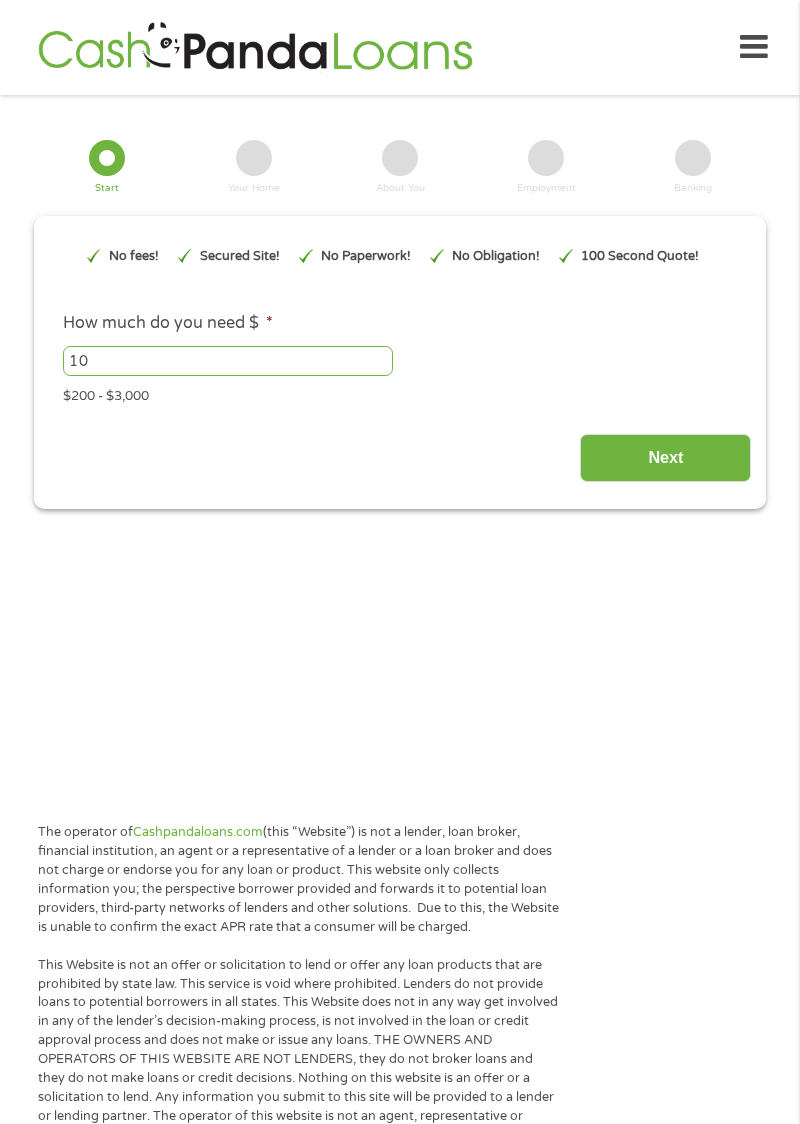 type on "1" 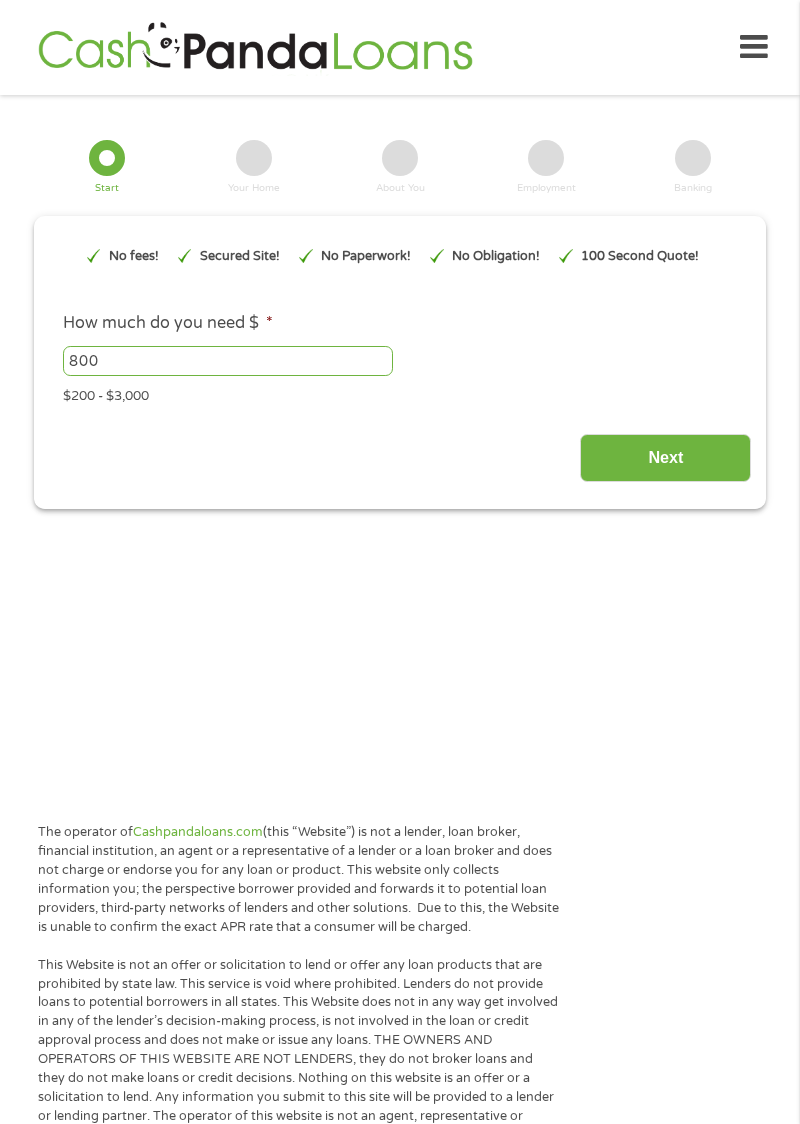 type on "800" 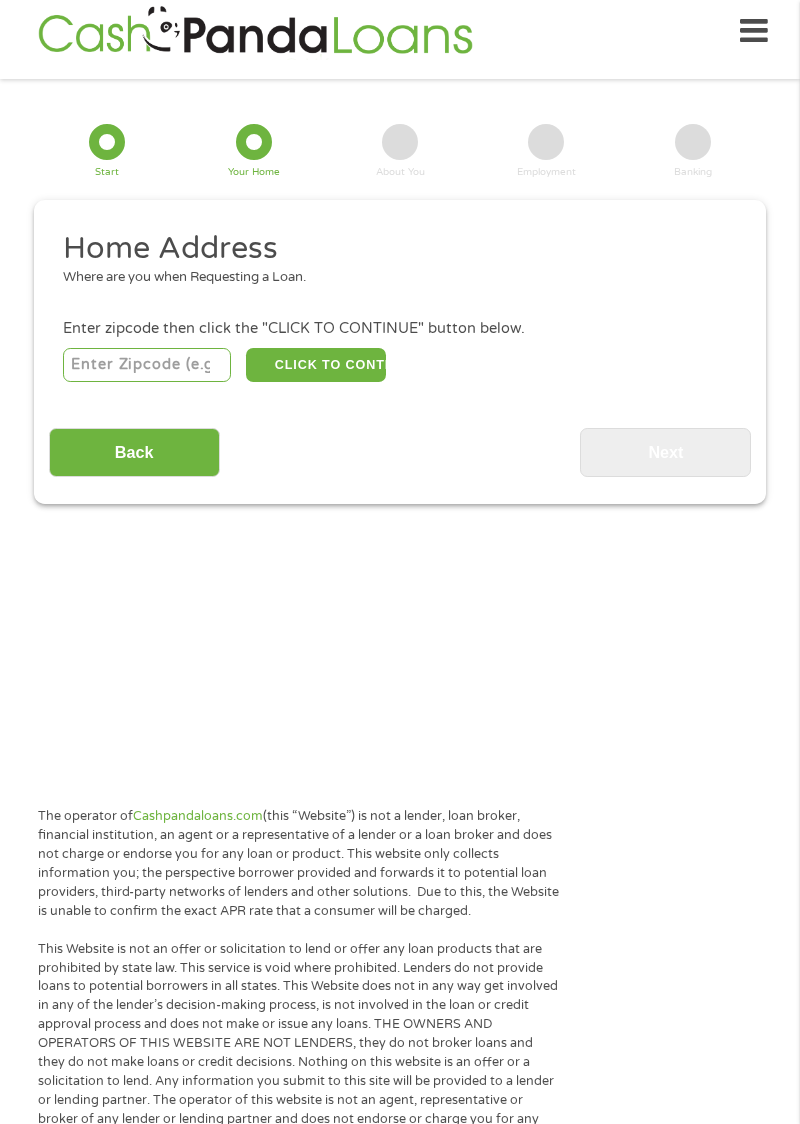 scroll, scrollTop: 0, scrollLeft: 0, axis: both 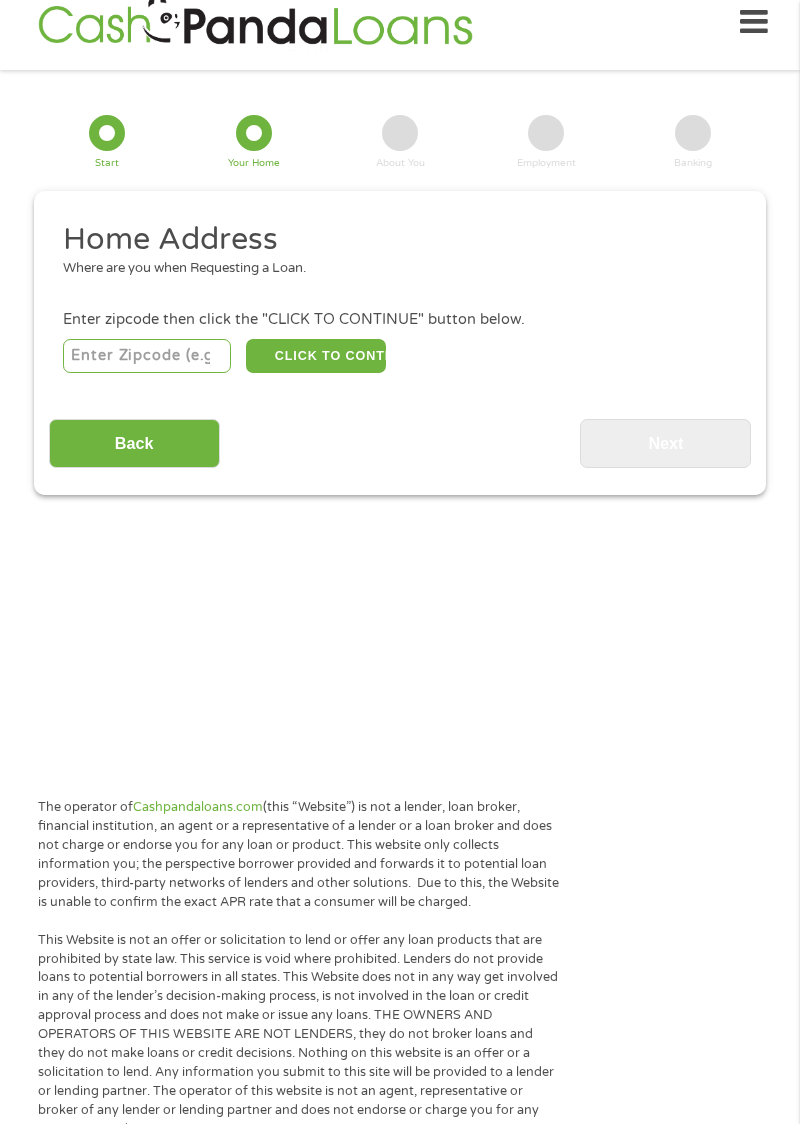 click at bounding box center [147, 356] 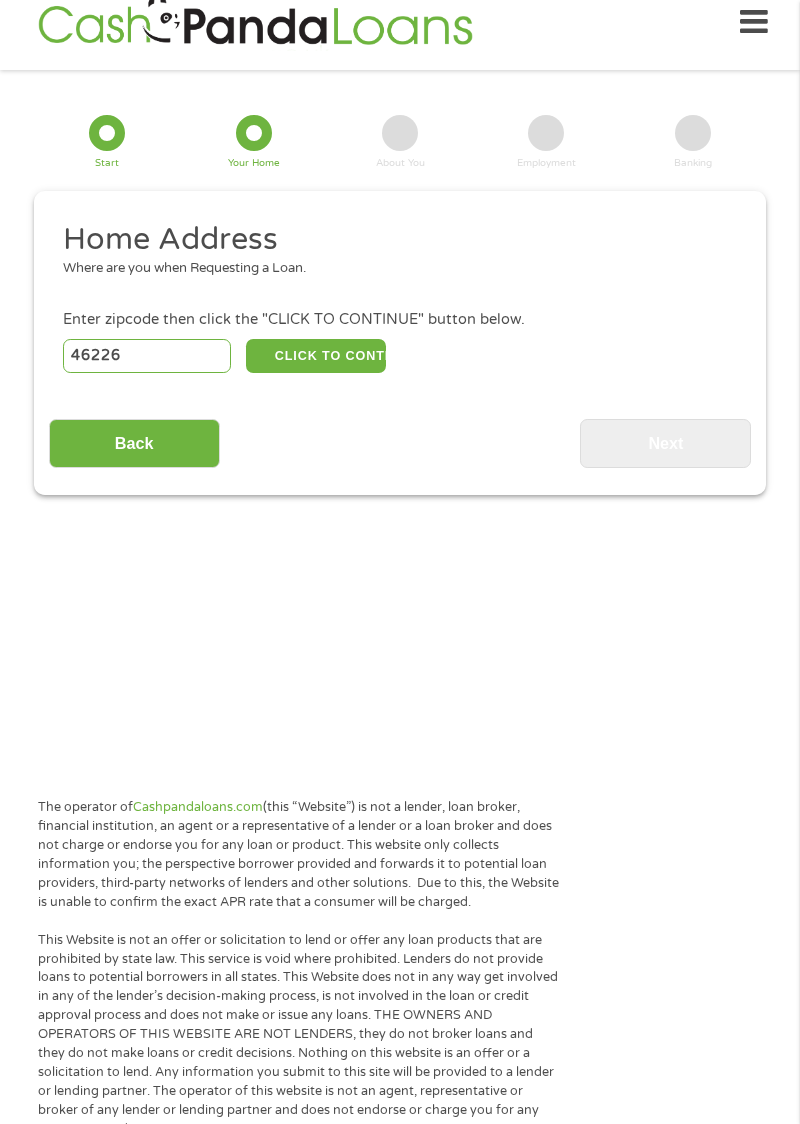 type on "46226" 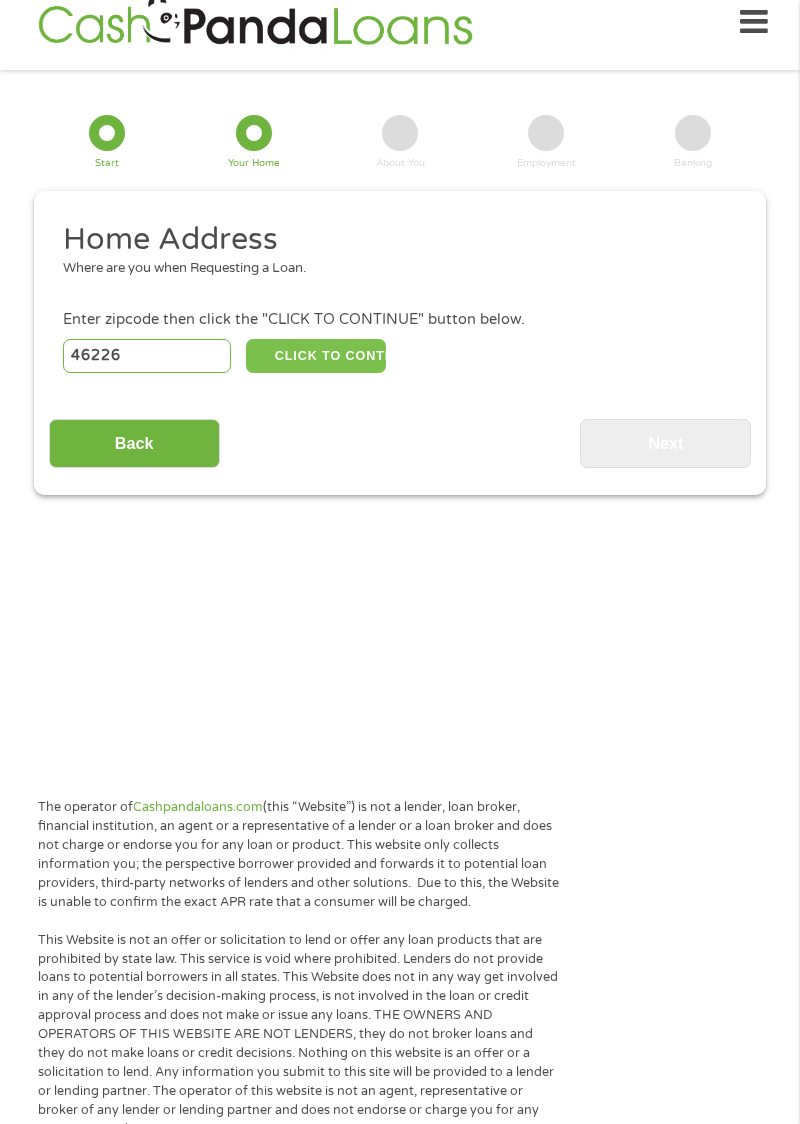 click on "CLICK TO CONTINUE" at bounding box center (316, 356) 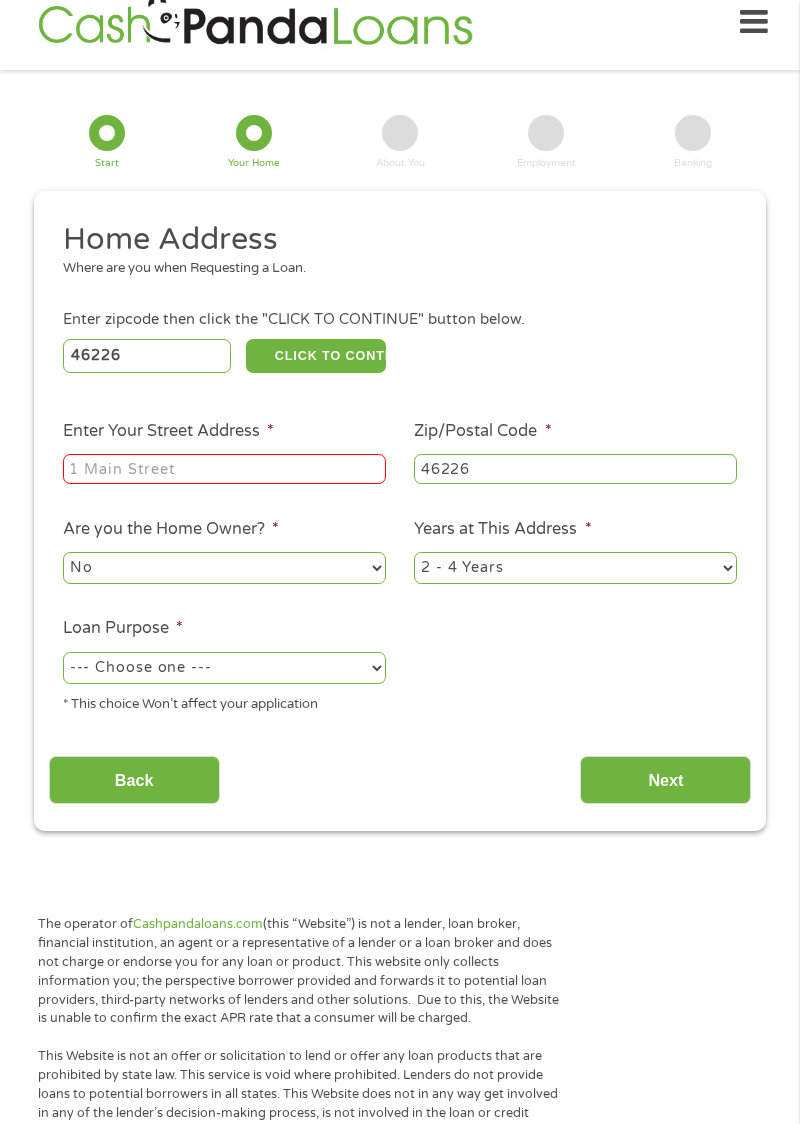 click on "Back" at bounding box center [134, 780] 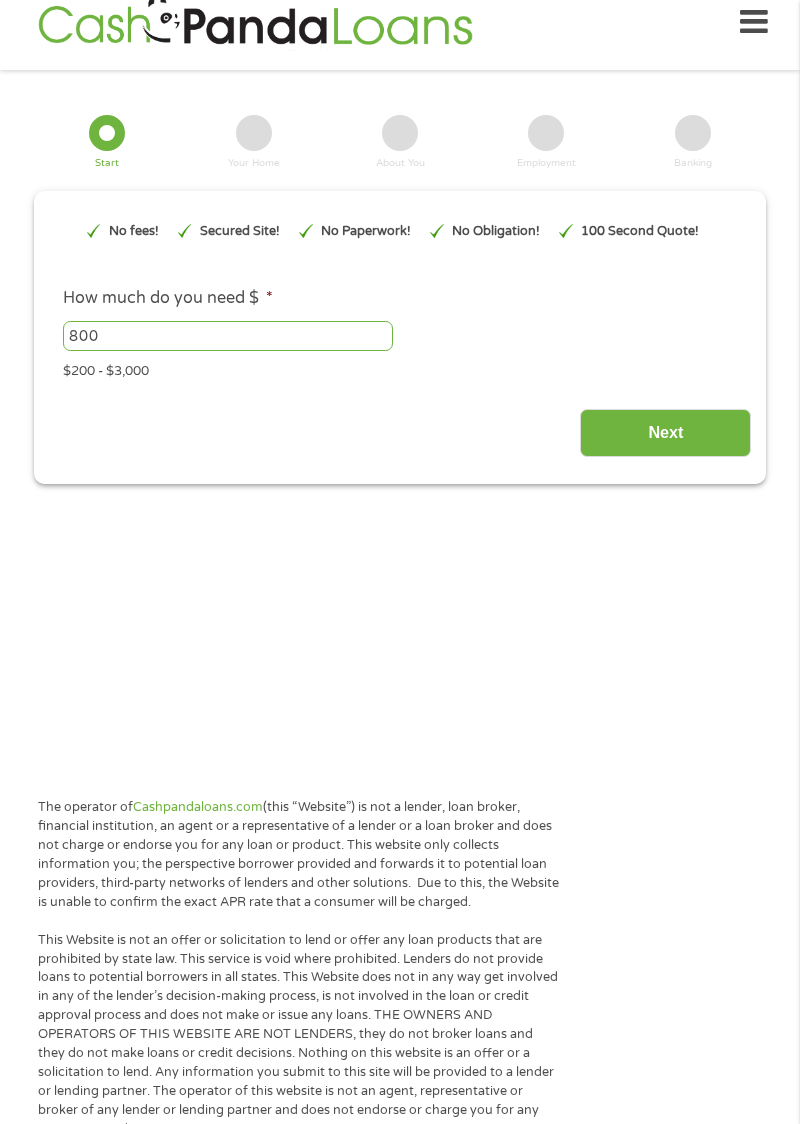 scroll, scrollTop: 0, scrollLeft: 0, axis: both 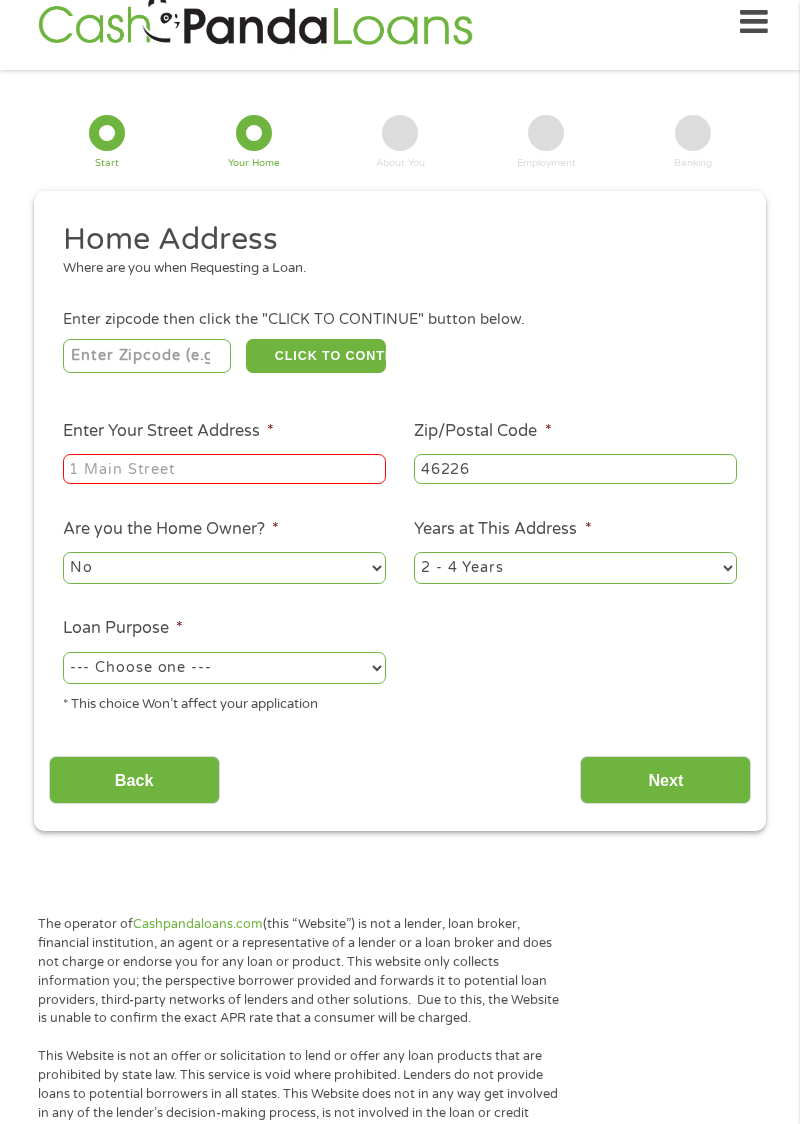 click on "Enter zipcode then click the "CLICK TO CONTINUE" button below." at bounding box center [400, 320] 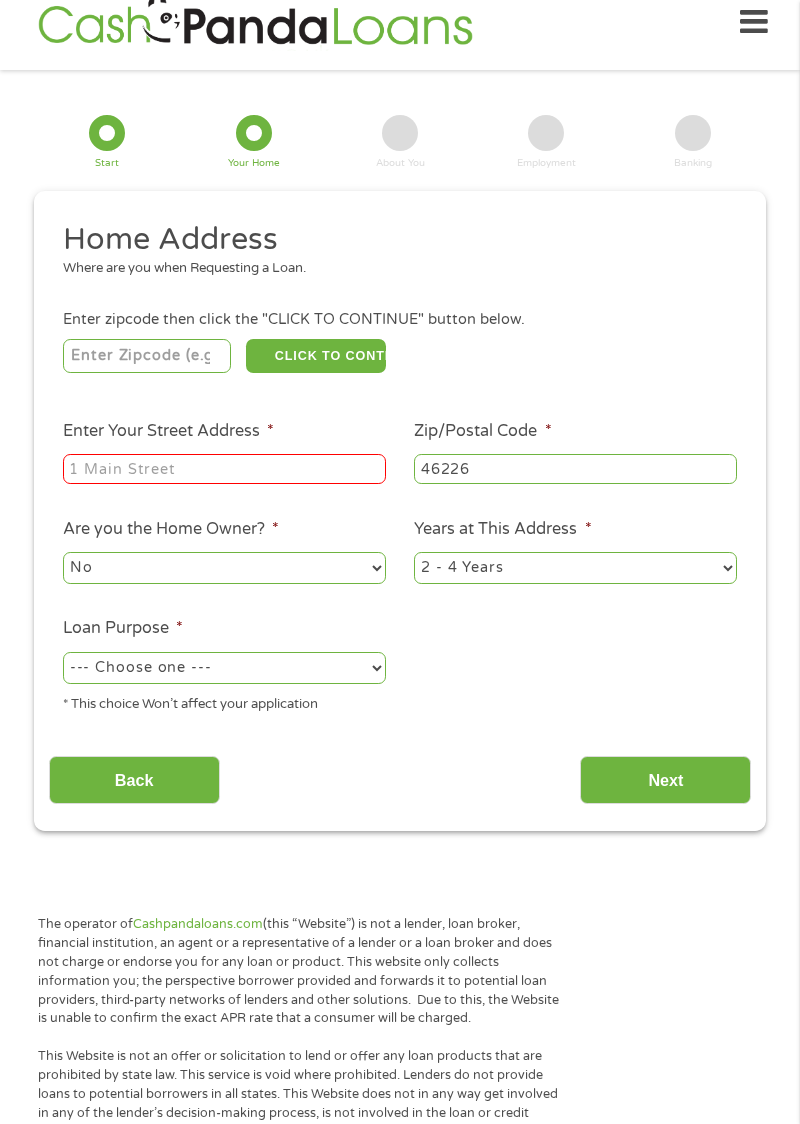 type on "3" 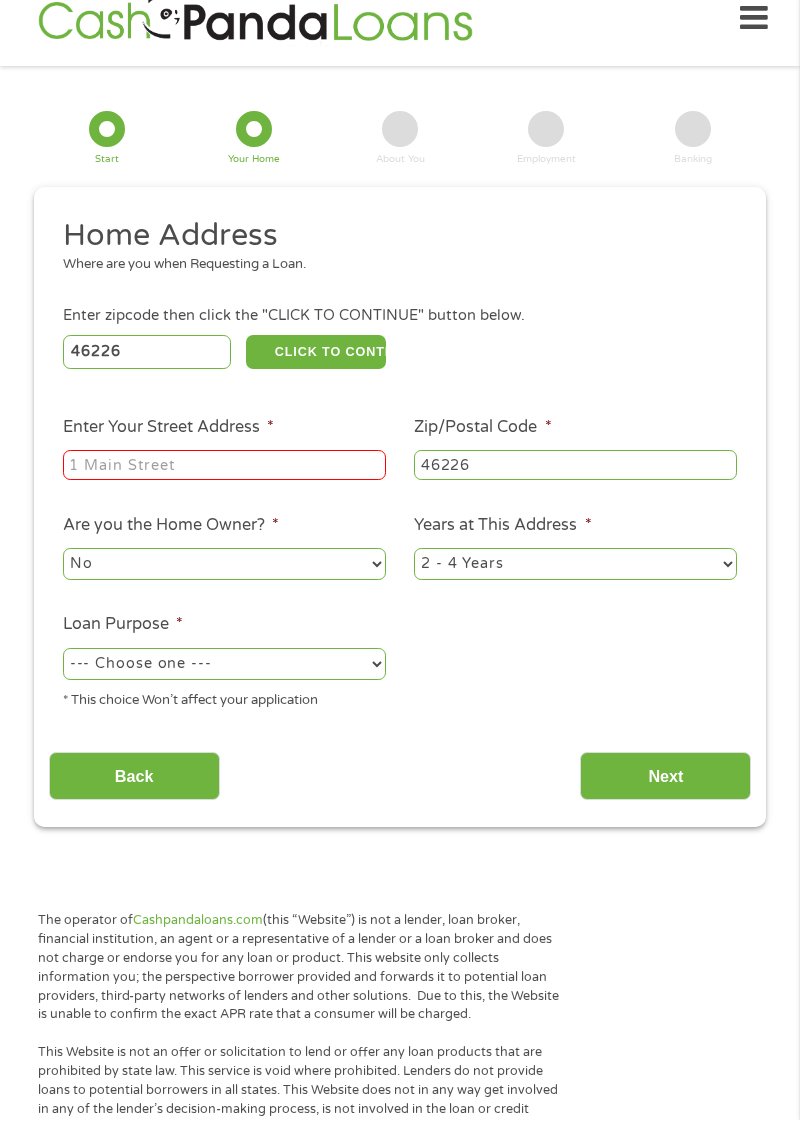 type on "46226" 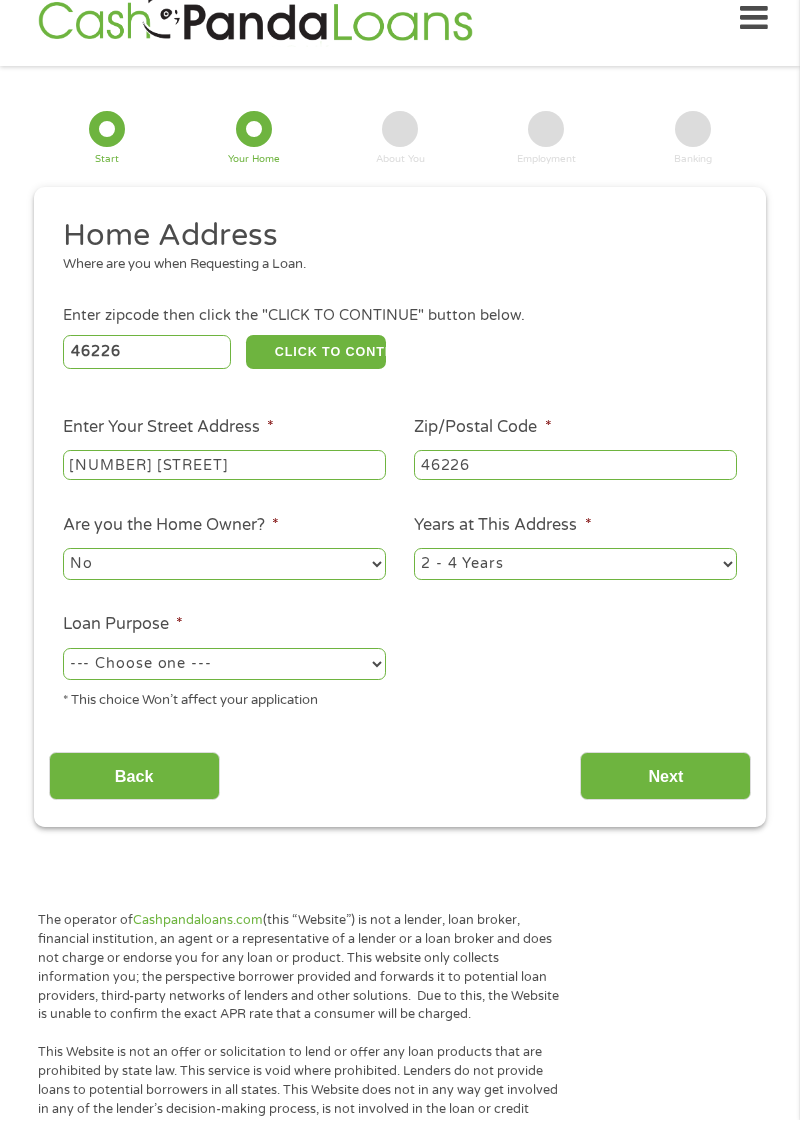 type on "[NUMBER] [STREET]" 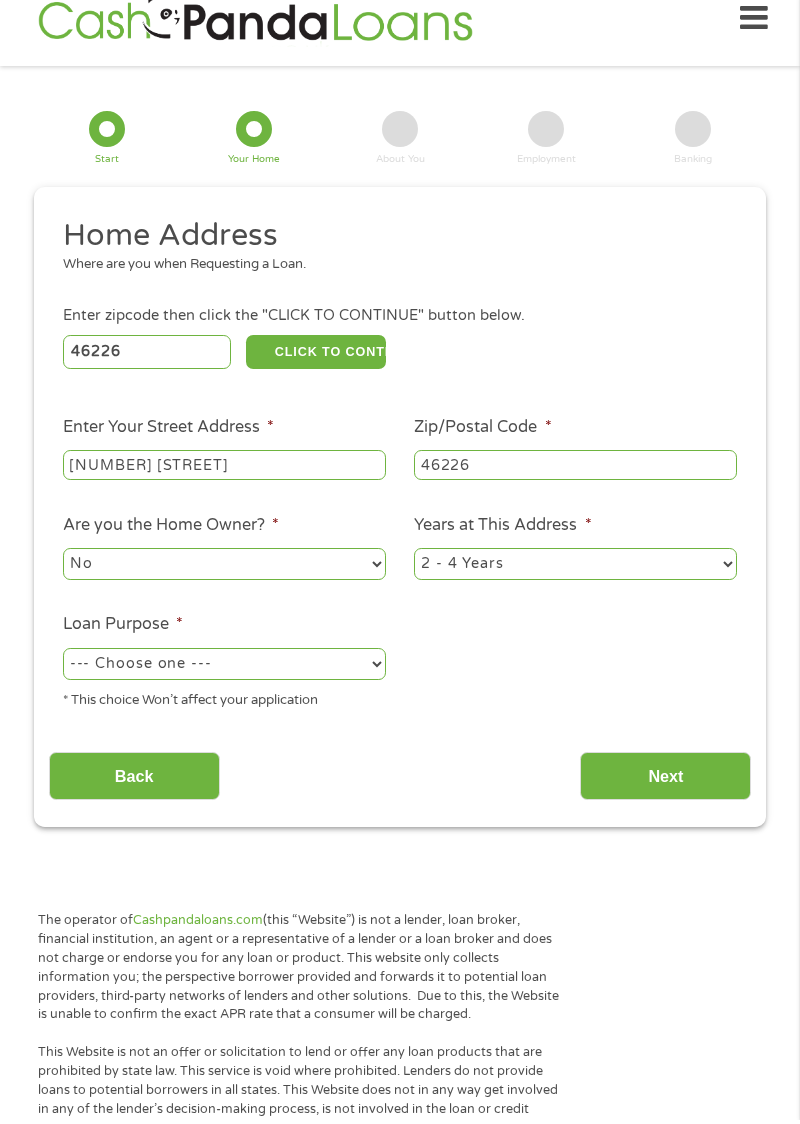 click on "No Yes" at bounding box center [224, 568] 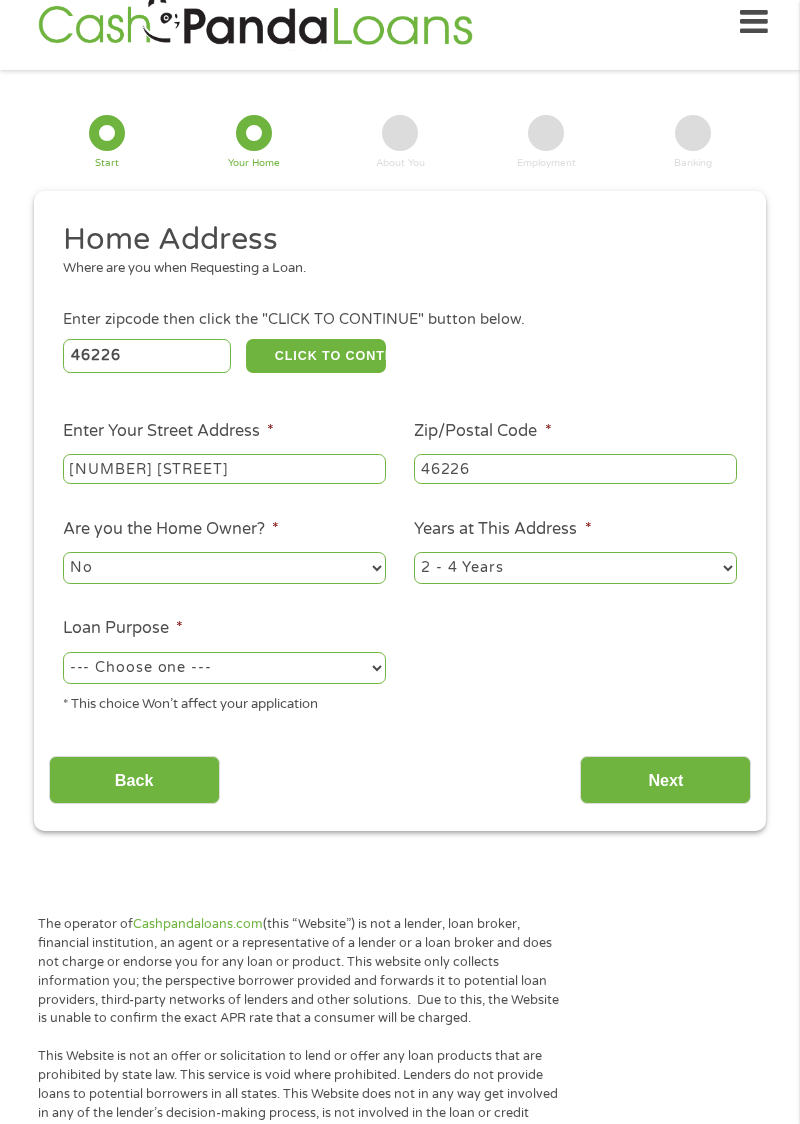 click on "1 Year or less 1 - 2 Years 2 - 4 Years Over 4 Years" at bounding box center [575, 568] 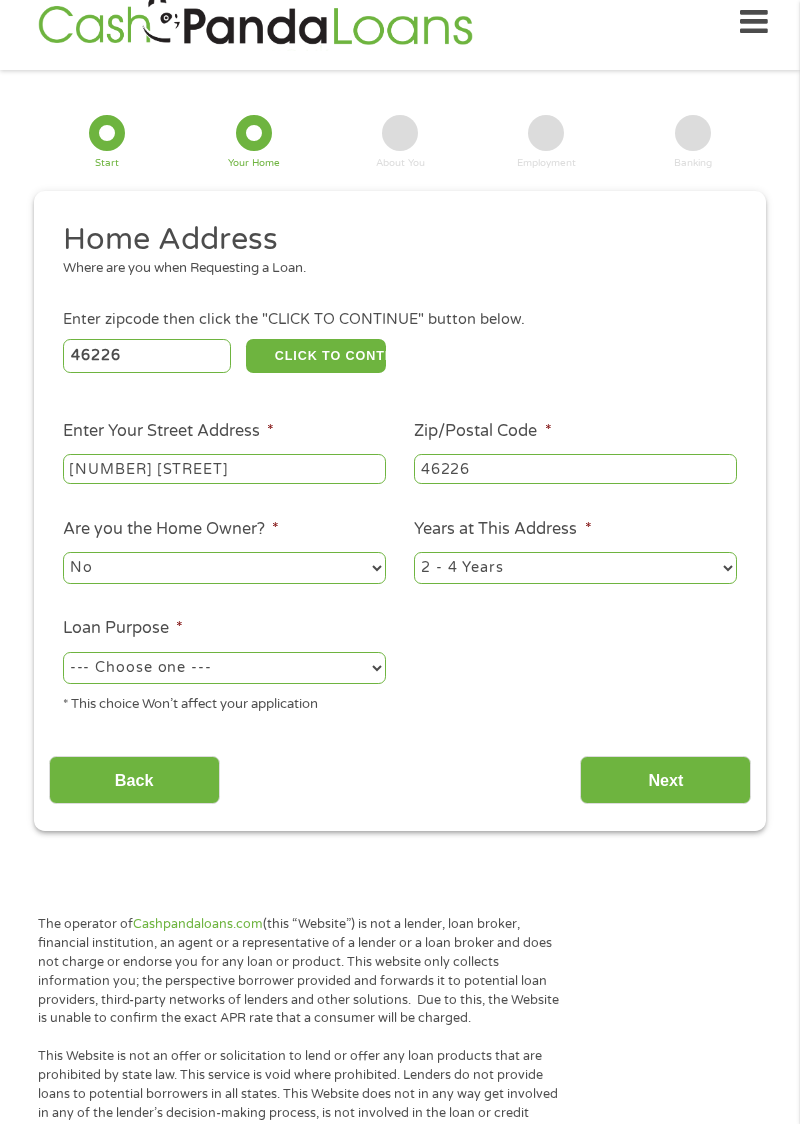 select on "24months" 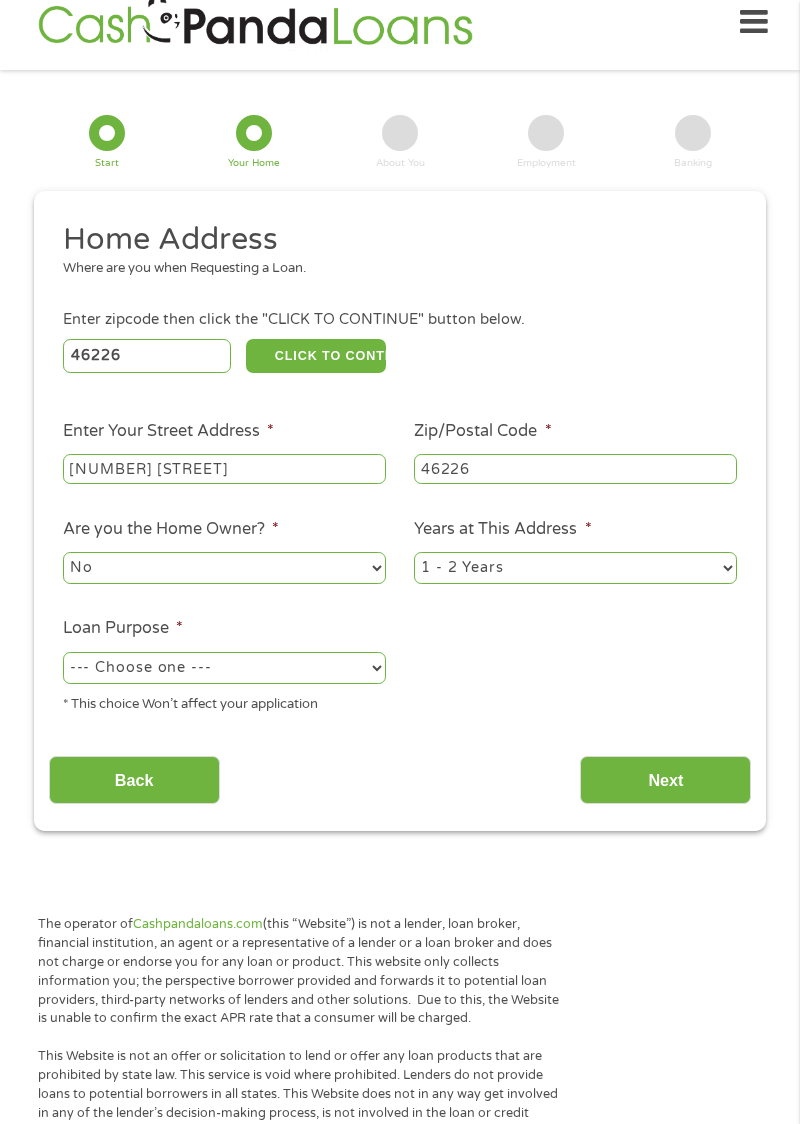 click on "--- Choose one --- Pay Bills Debt Consolidation Home Improvement Major Purchase Car Loan Short Term Cash Medical Expenses Other" at bounding box center [224, 668] 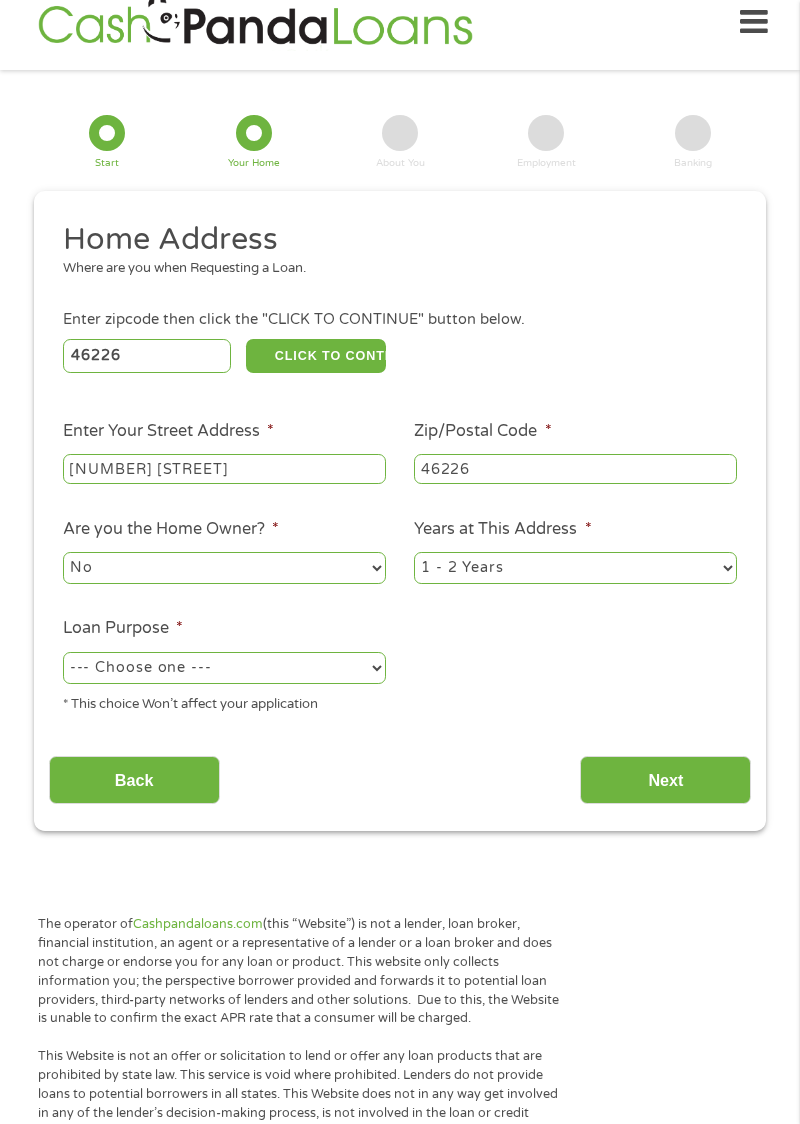 select on "paybills" 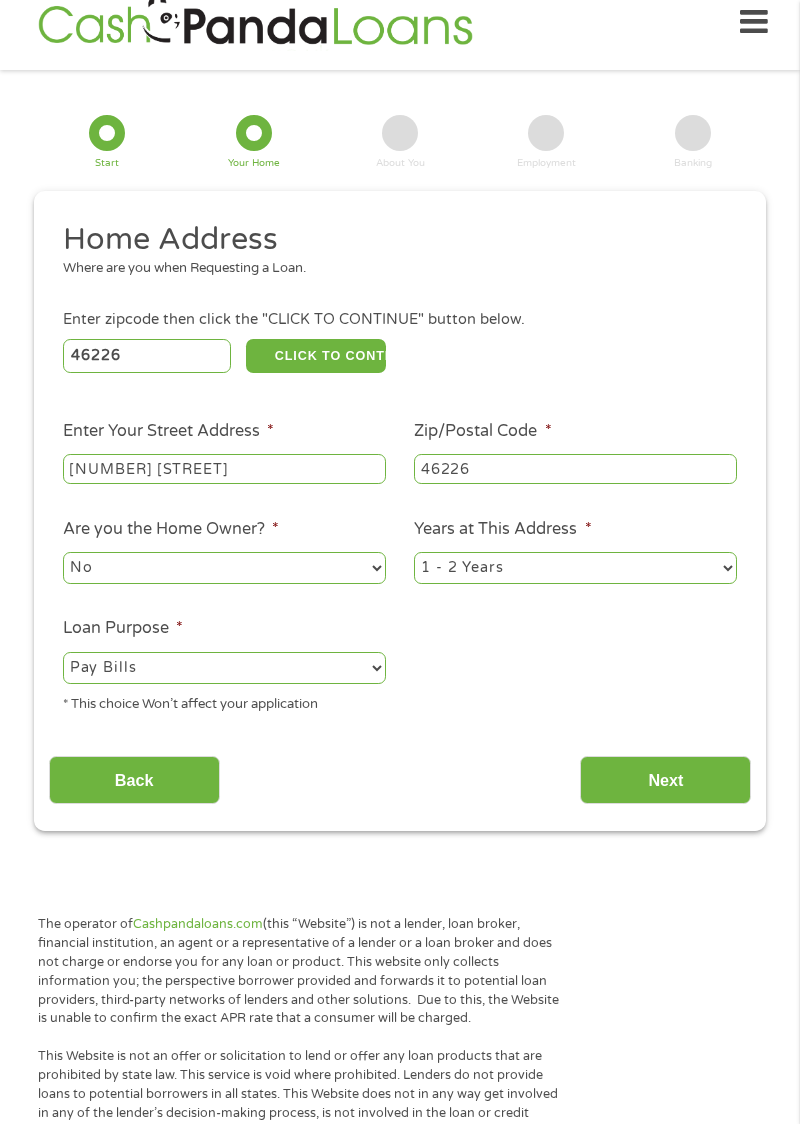 click on "Next" at bounding box center [665, 780] 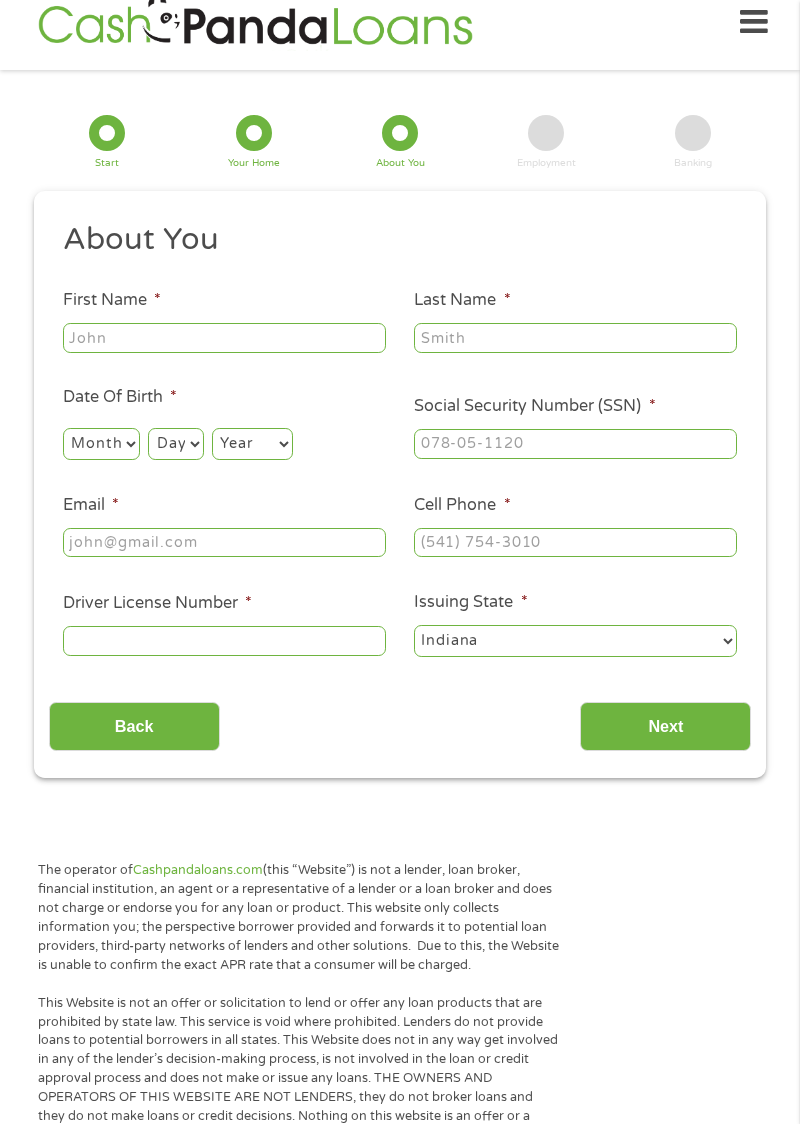 scroll, scrollTop: 0, scrollLeft: 0, axis: both 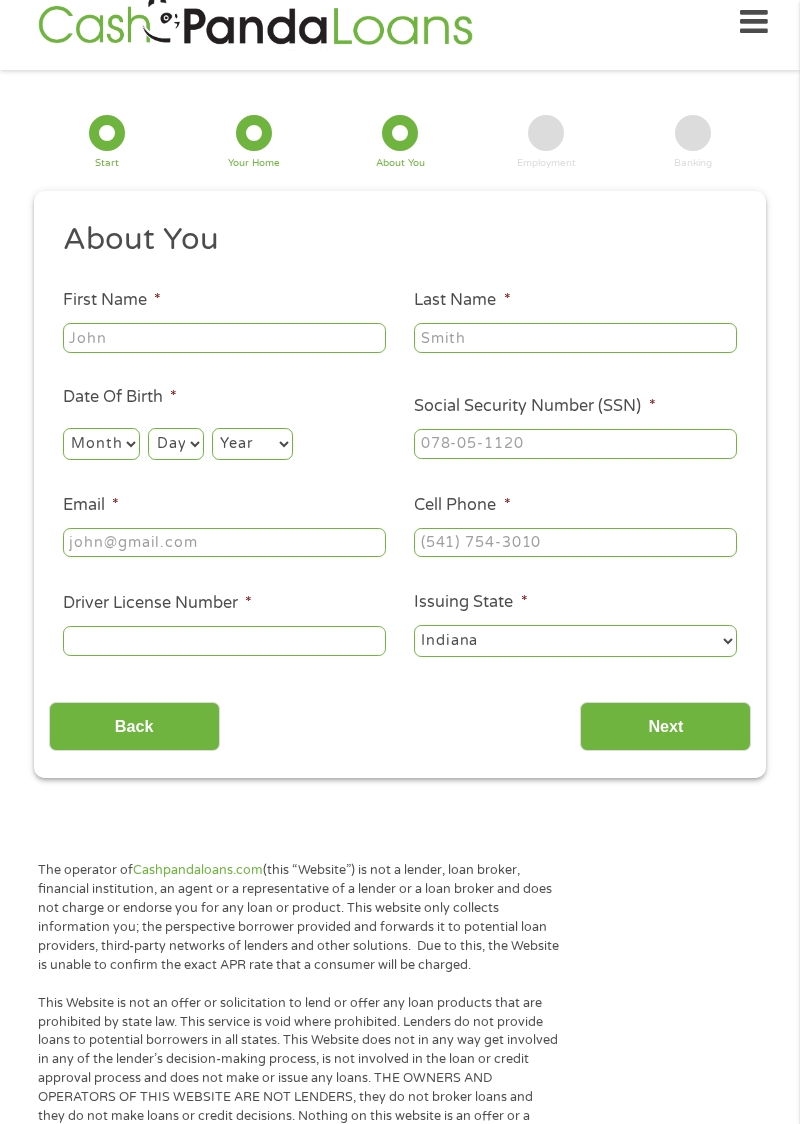 click on "First Name *" at bounding box center [224, 338] 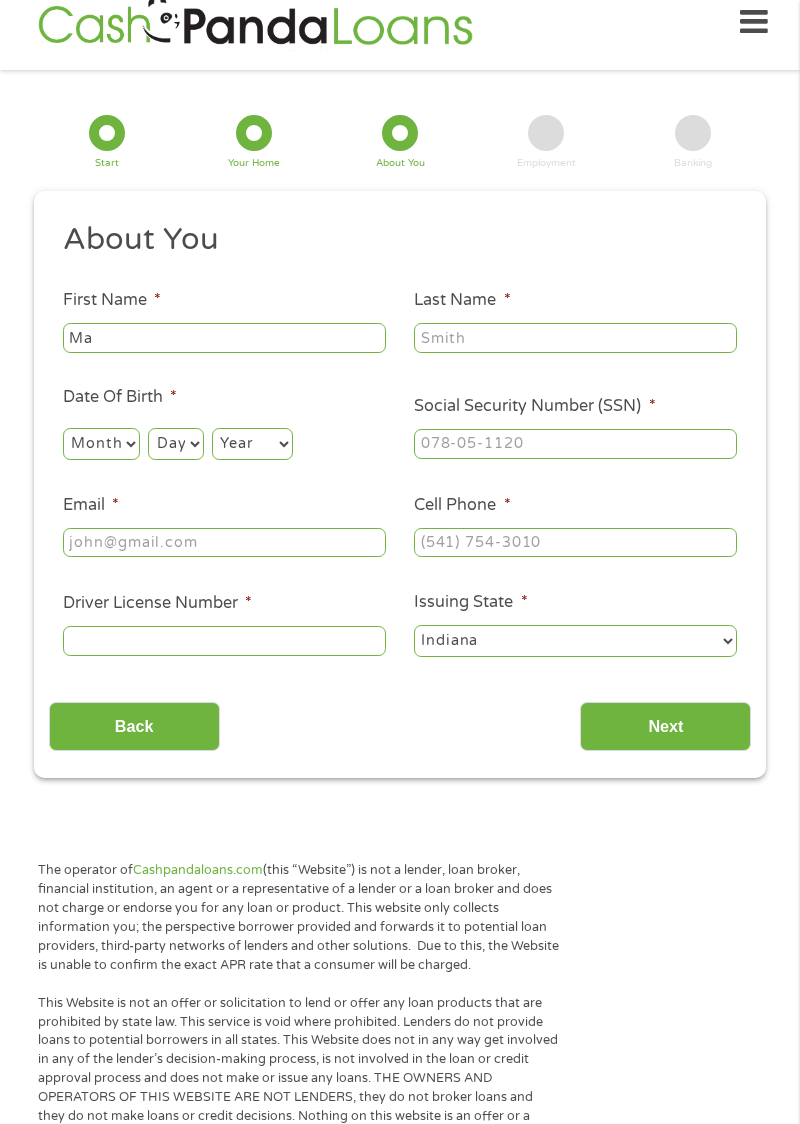 type on "M" 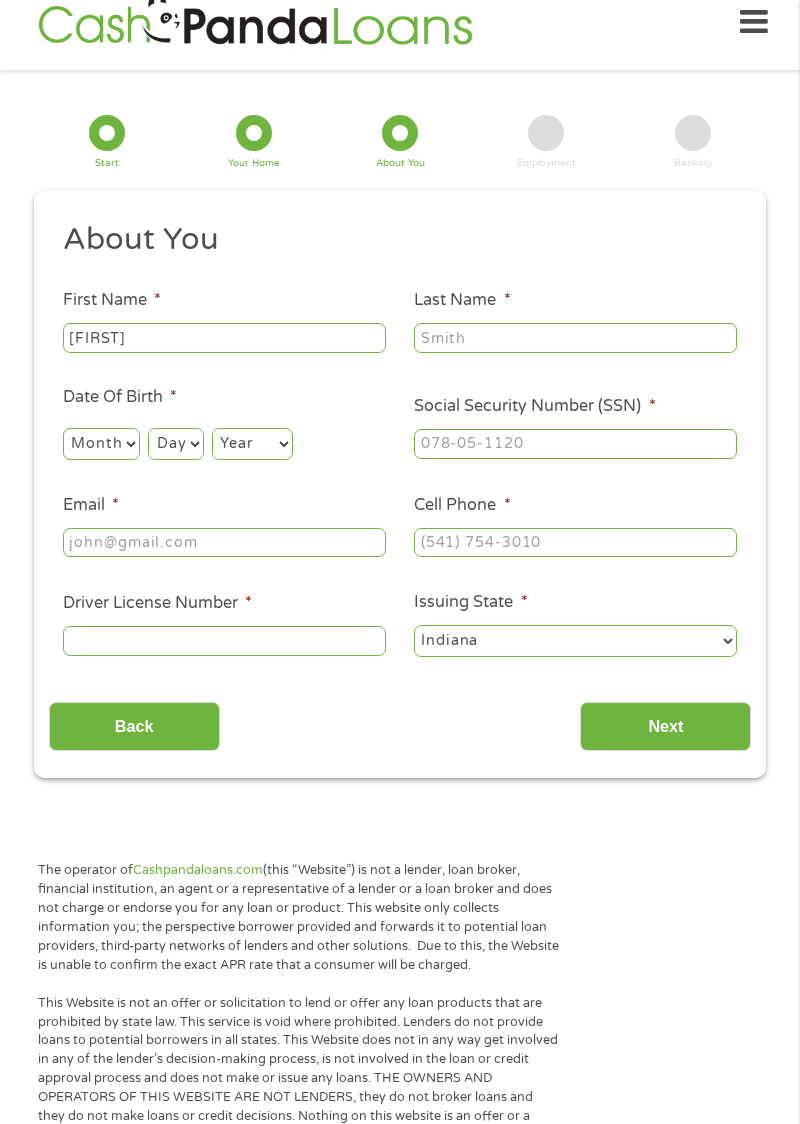type on "[FIRST]" 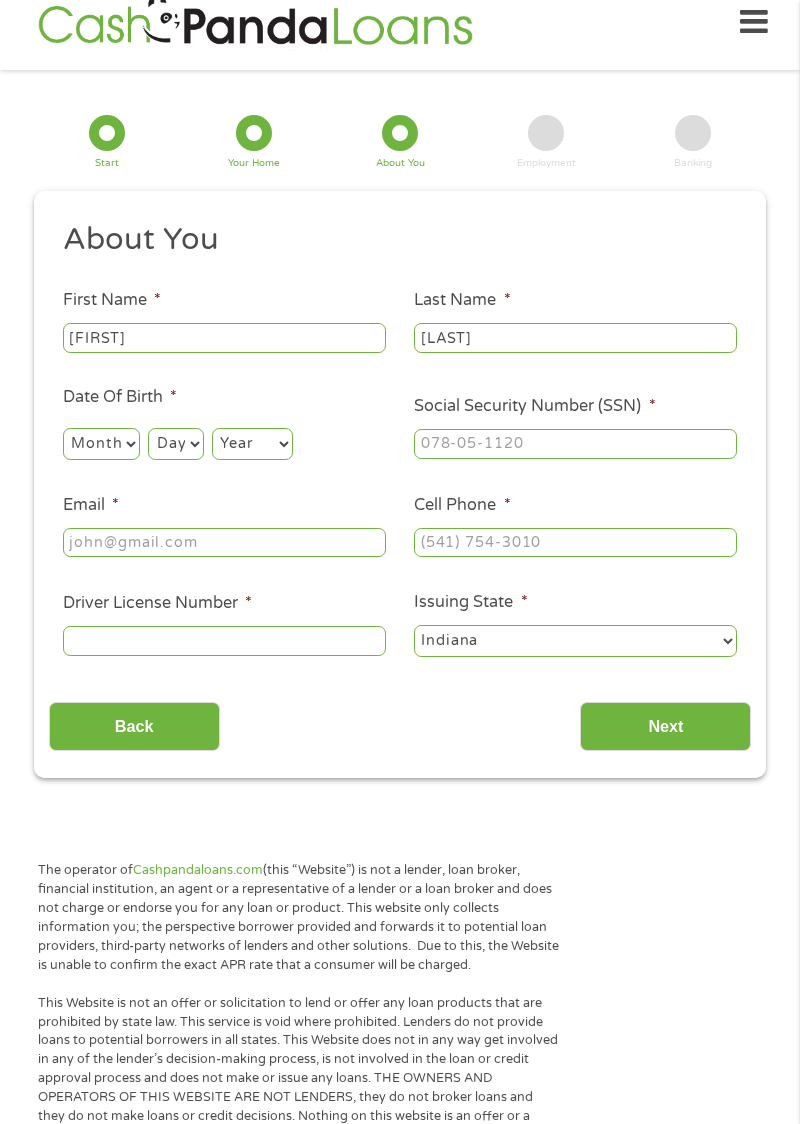type on "[LAST]" 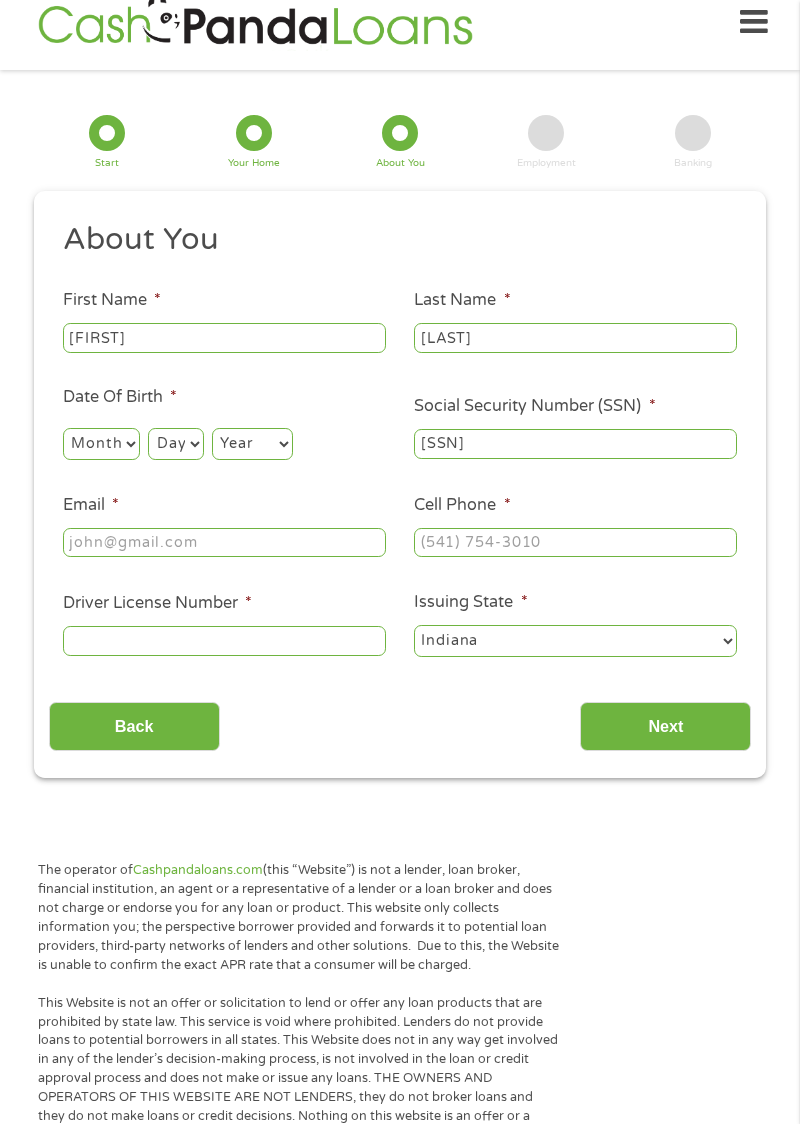 type on "[SSN]" 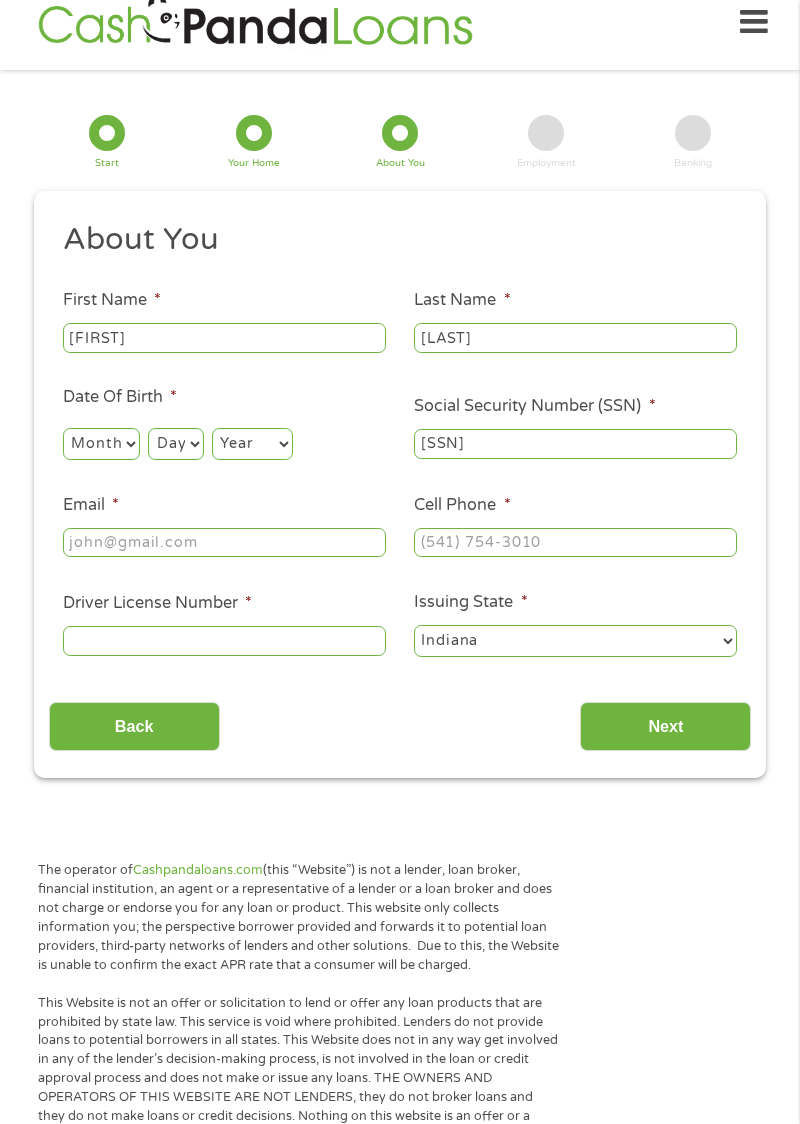 click on "Cell Phone *" at bounding box center (575, 543) 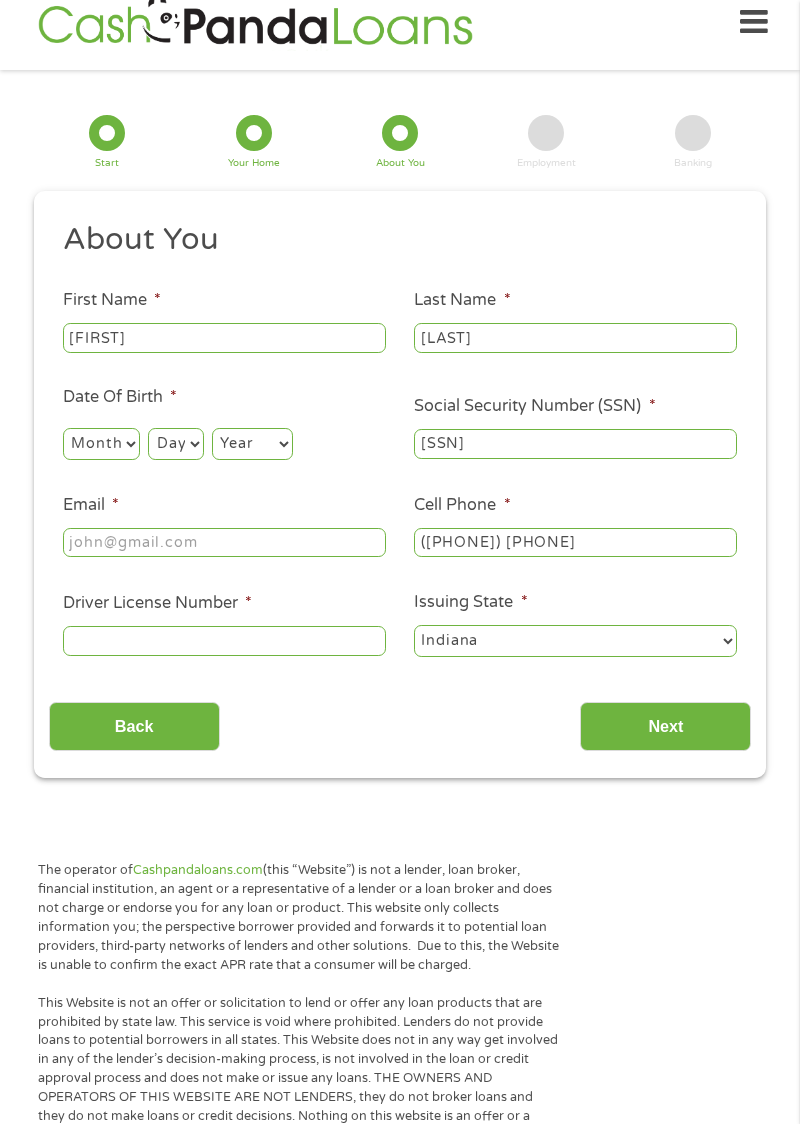 type on "([PHONE]) [PHONE]" 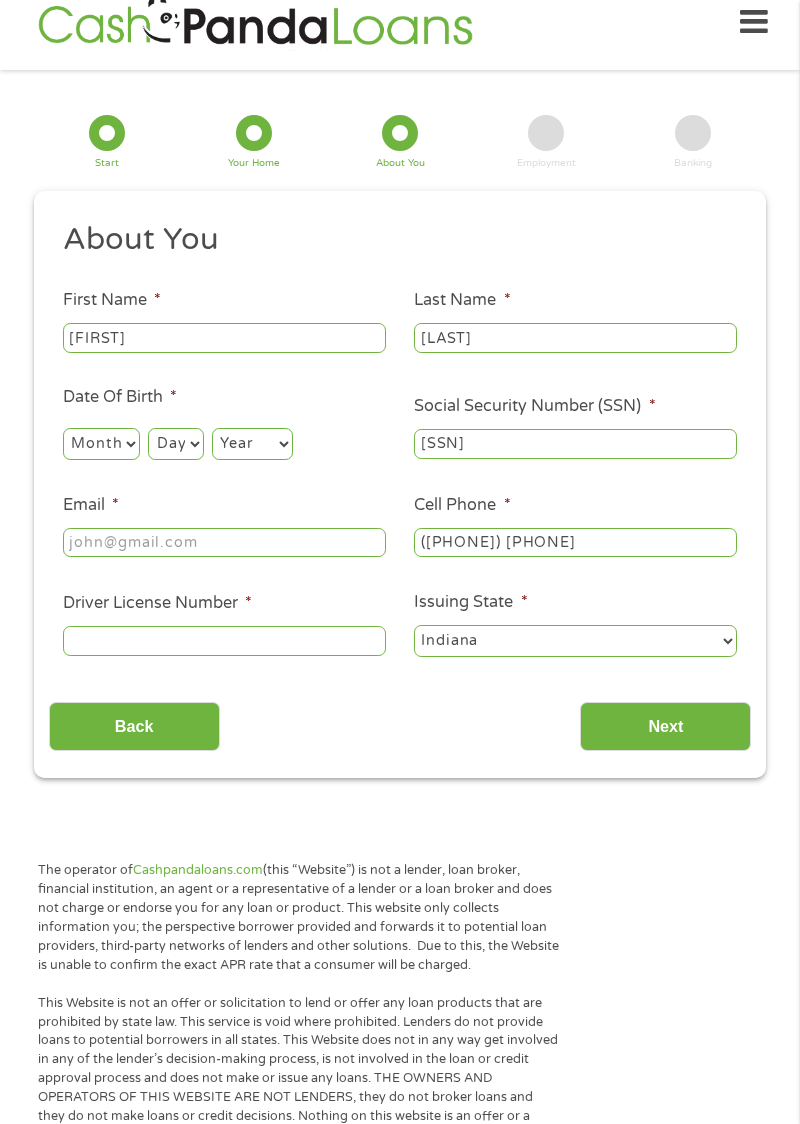 click on "Email *" at bounding box center (224, 543) 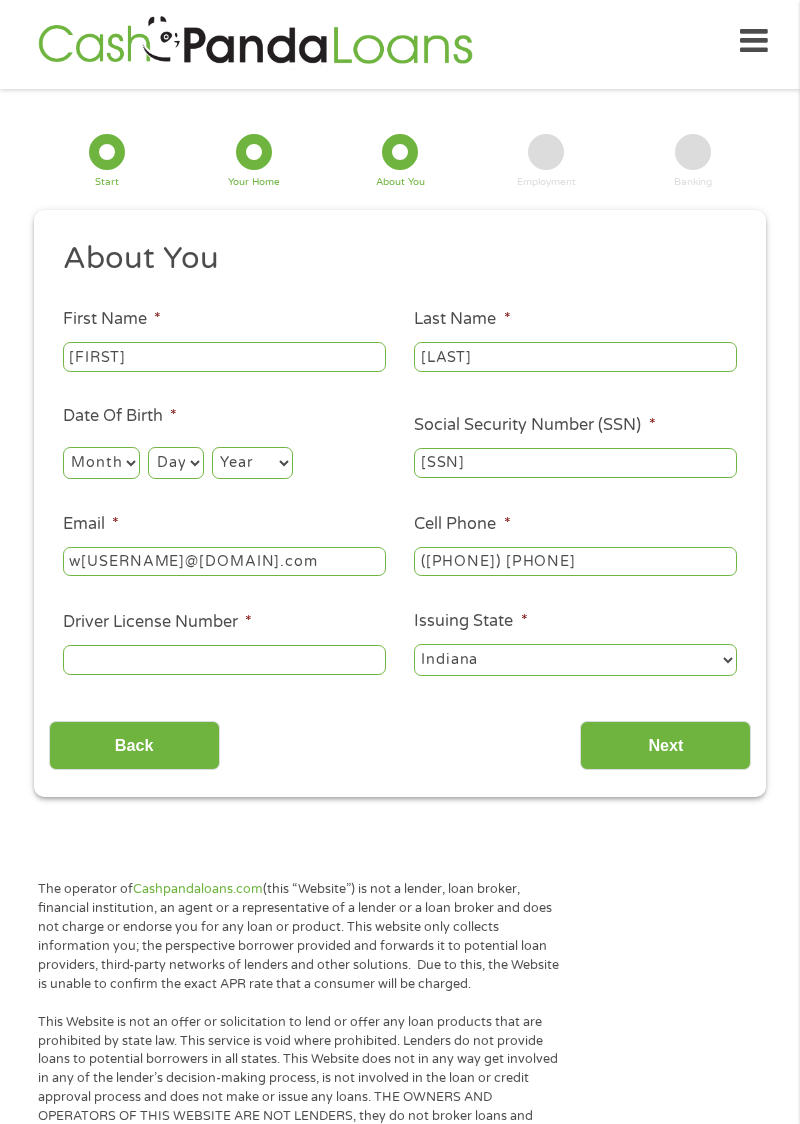 scroll, scrollTop: 6, scrollLeft: 0, axis: vertical 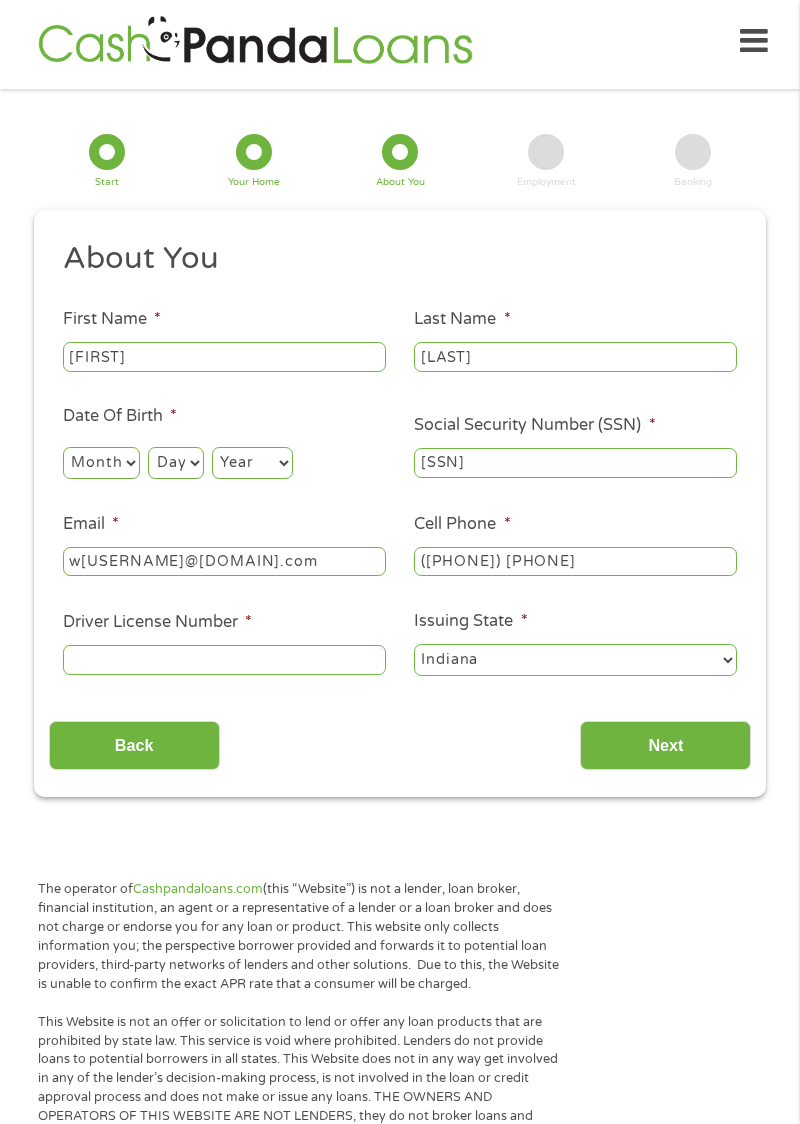 type on "w[USERNAME]@[DOMAIN].com" 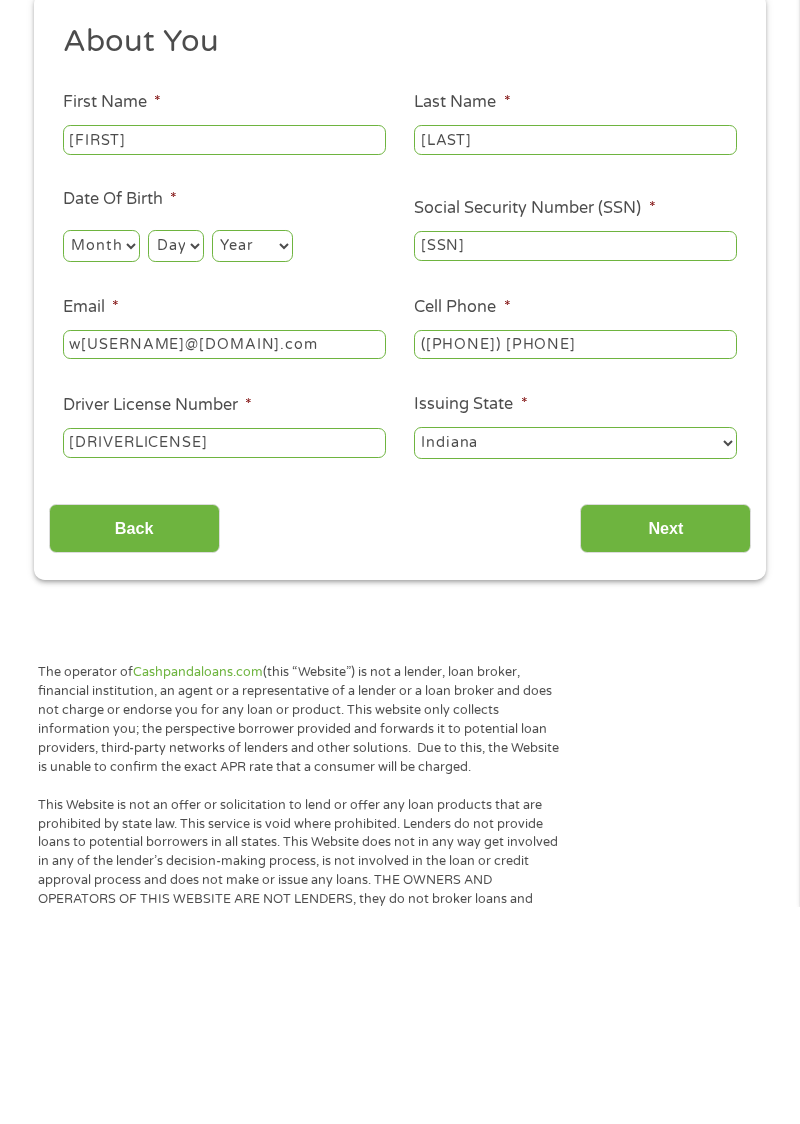 type on "[DRIVERLICENSE]" 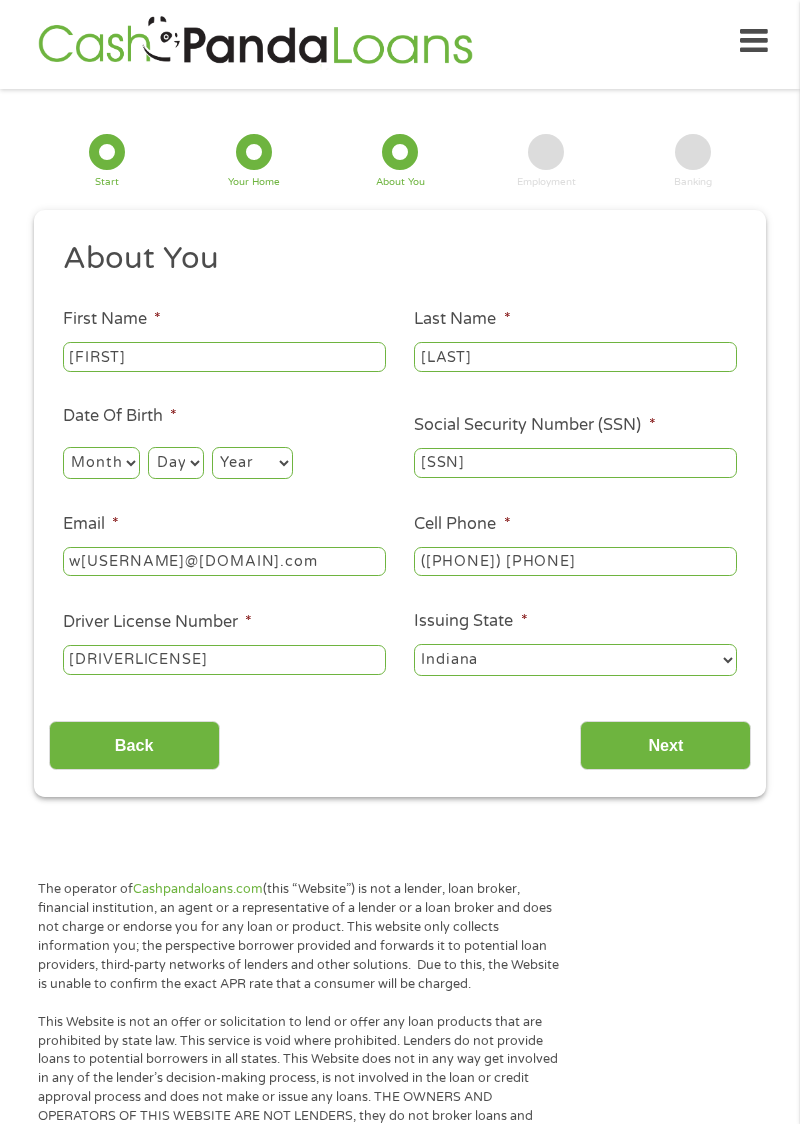 click on "About You This field is hidden when viewing the form Title * --- Choose one --- Mr Ms Mrs Miss First Name * [FIRST] Last Name * [LAST] Date Of Birth * Month Month 1 2 3 4 5 6 7 8 9 10 11 12 Day Day 1 2 3 4 5 6 7 8 9 10 11 12 13 14 15 16 17 18 19 20 21 22 23 24 25 26 27 28 29 30 31 Year Year 2007 2006 2005 2004 2003 2002 2001 2000 1999 1998 1997 1996 1995 1994 1993 1992 1991 1990 1989 1988 1987 1986 1985 1984 1983 1982 1981 1980 1979 1978 1977 1976 1975 1974 1973 1972 1971 1970 1969 1968 1967 1966 1965 1964 1963 1962 1961 1960 1959 1958 1957 1956 1955 1954 1953 1952 1951 1950 1949 1948 1947 1946 1945 1944 1943 1942 1941 1940 1939 1938 1937 1936 1935 1934 1933 1932 1931 1930 1929 1928 1927 1926 1925 1924 1923 1922 1921 1920 Social Security Number (SSN) * [SSN] Email *
w[USERNAME]@[DOMAIN].com
Cell Phone * ([PHONE]) [PHONE] Driver License Number * [DRIVERLICENSE] Issuing State * Alabama Alaska Arizona Arkansas California Colorado Connecticut Delaware District of Columbia Florida Georgia Hawaii Idaho Illinois Indiana" at bounding box center [400, 504] 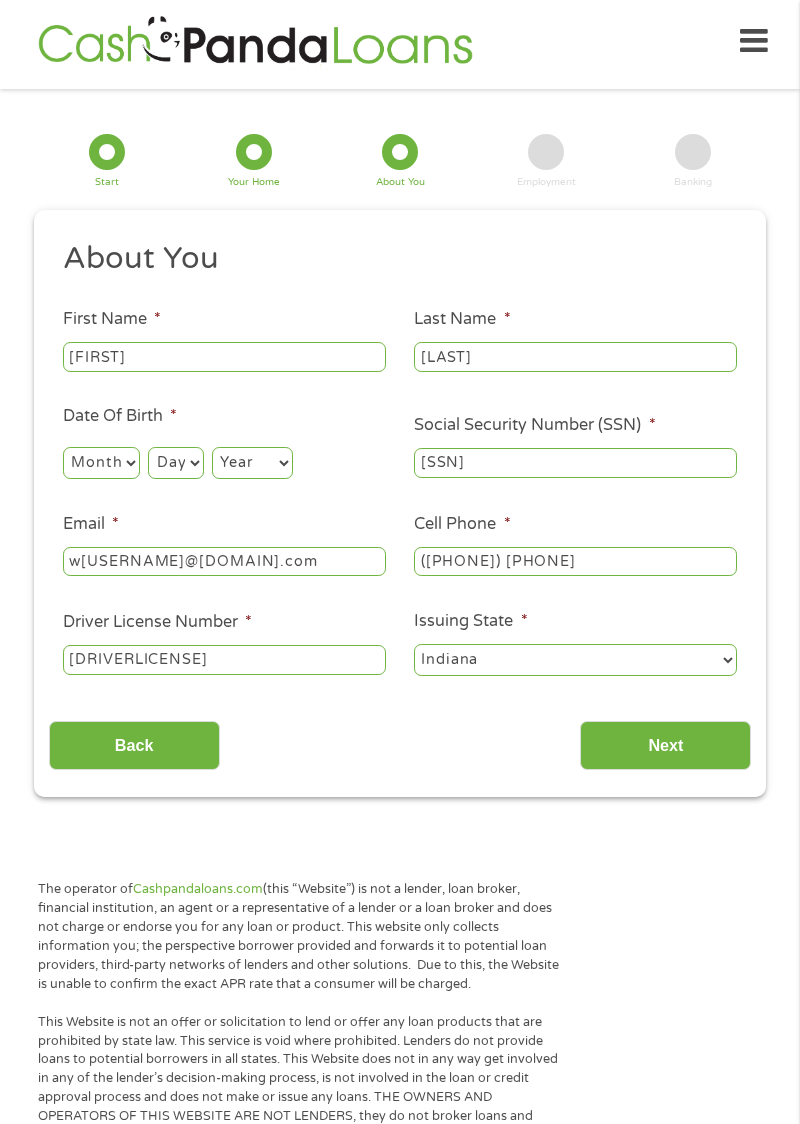 click on "Month 1 2 3 4 5 6 7 8 9 10 11 12" at bounding box center [101, 463] 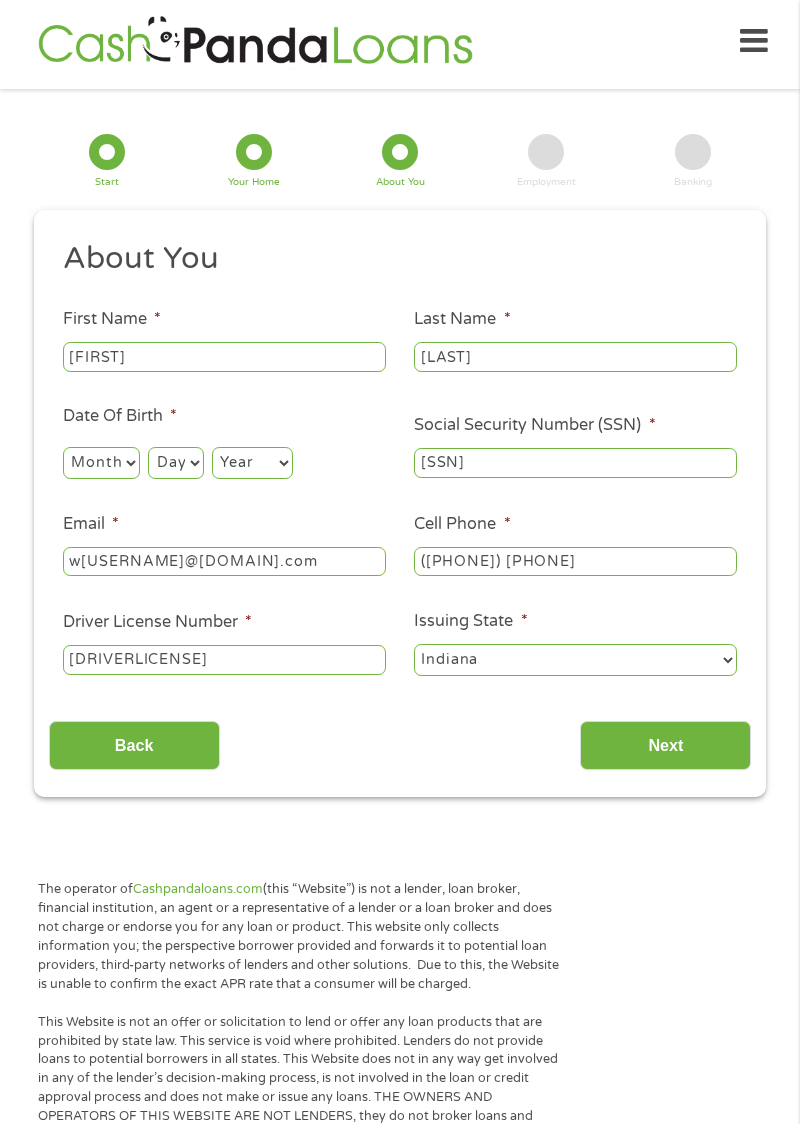 select on "5" 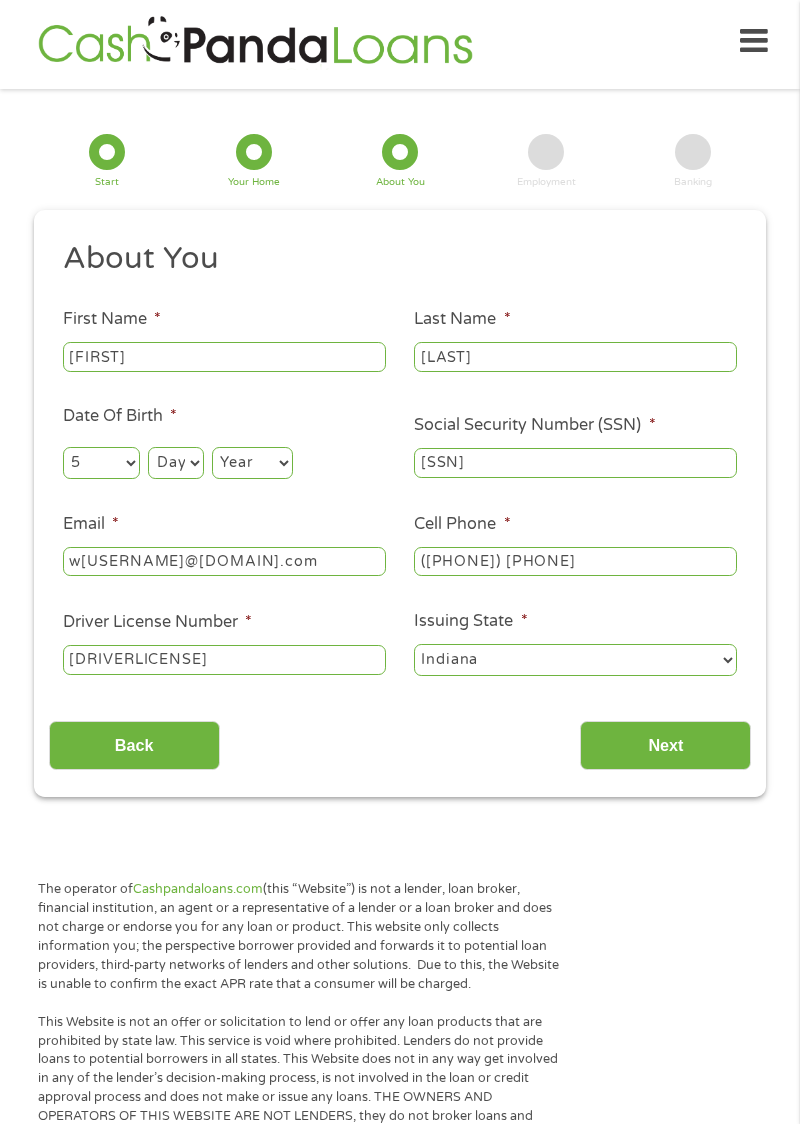 click on "Day 1 2 3 4 5 6 7 8 9 10 11 12 13 14 15 16 17 18 19 20 21 22 23 24 25 26 27 28 29 30 31" at bounding box center [175, 463] 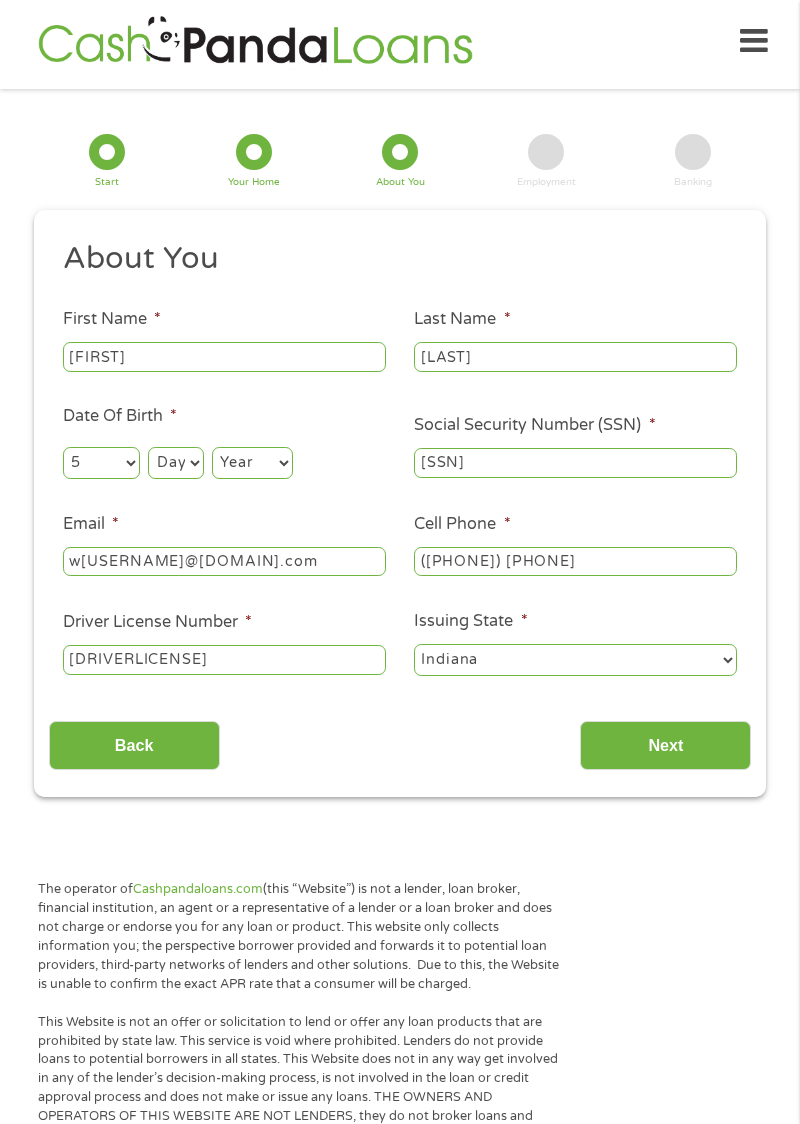 select on "30" 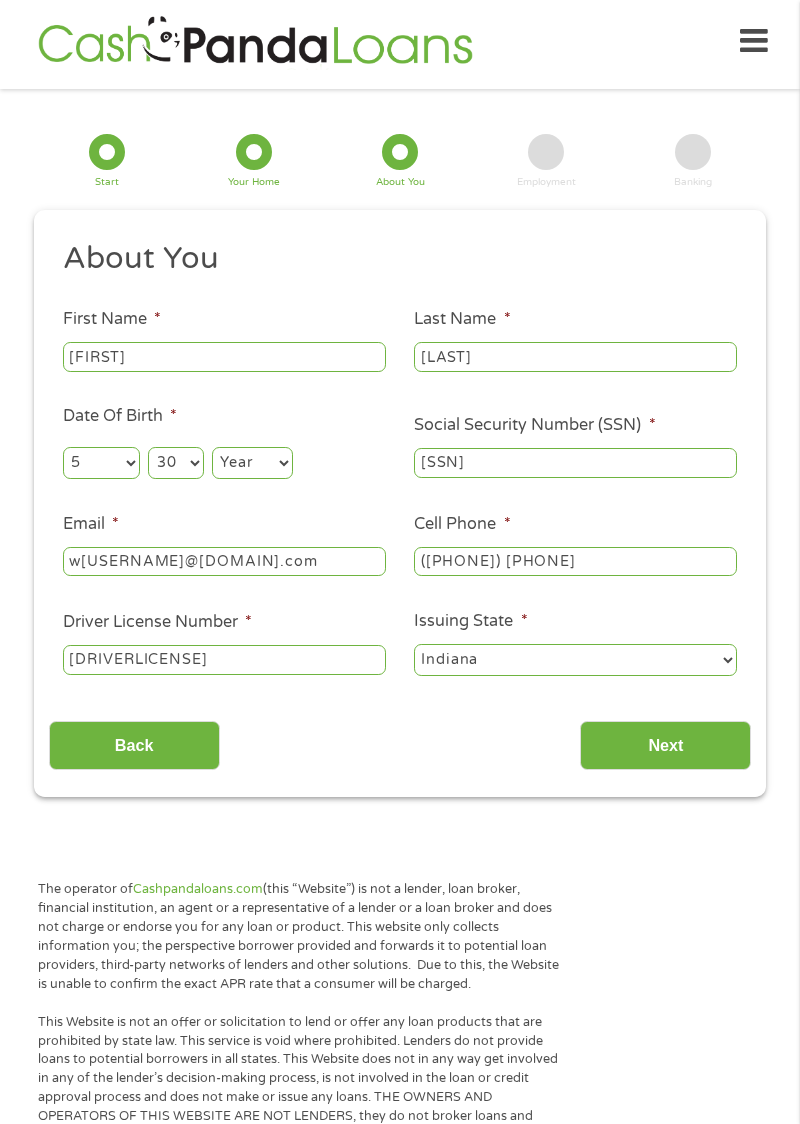 click on "Year 2007 2006 2005 2004 2003 2002 2001 2000 1999 1998 1997 1996 1995 1994 1993 1992 1991 1990 1989 1988 1987 1986 1985 1984 1983 1982 1981 1980 1979 1978 1977 1976 1975 1974 1973 1972 1971 1970 1969 1968 1967 1966 1965 1964 1963 1962 1961 1960 1959 1958 1957 1956 1955 1954 1953 1952 1951 1950 1949 1948 1947 1946 1945 1944 1943 1942 1941 1940 1939 1938 1937 1936 1935 1934 1933 1932 1931 1930 1929 1928 1927 1926 1925 1924 1923 1922 1921 1920" at bounding box center [252, 463] 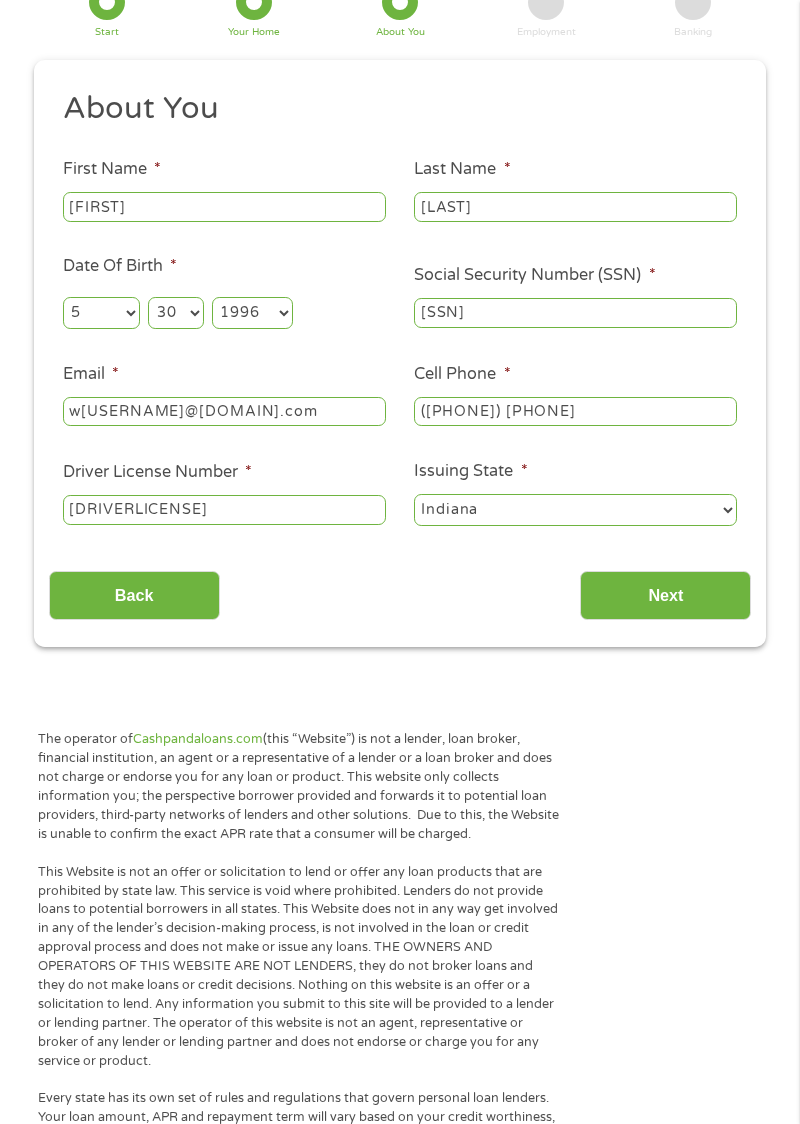 scroll, scrollTop: 161, scrollLeft: 0, axis: vertical 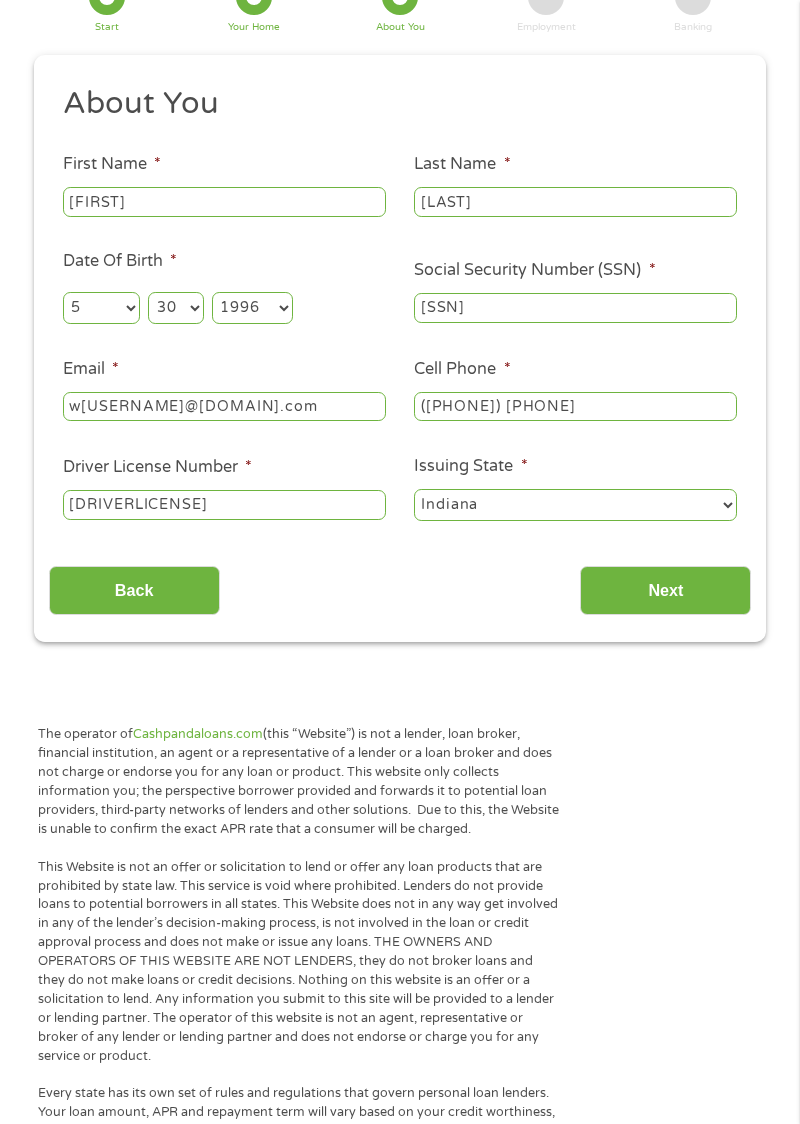 click on "Year 2007 2006 2005 2004 2003 2002 2001 2000 1999 1998 1997 1996 1995 1994 1993 1992 1991 1990 1989 1988 1987 1986 1985 1984 1983 1982 1981 1980 1979 1978 1977 1976 1975 1974 1973 1972 1971 1970 1969 1968 1967 1966 1965 1964 1963 1962 1961 1960 1959 1958 1957 1956 1955 1954 1953 1952 1951 1950 1949 1948 1947 1946 1945 1944 1943 1942 1941 1940 1939 1938 1937 1936 1935 1934 1933 1932 1931 1930 1929 1928 1927 1926 1925 1924 1923 1922 1921 1920" at bounding box center [252, 308] 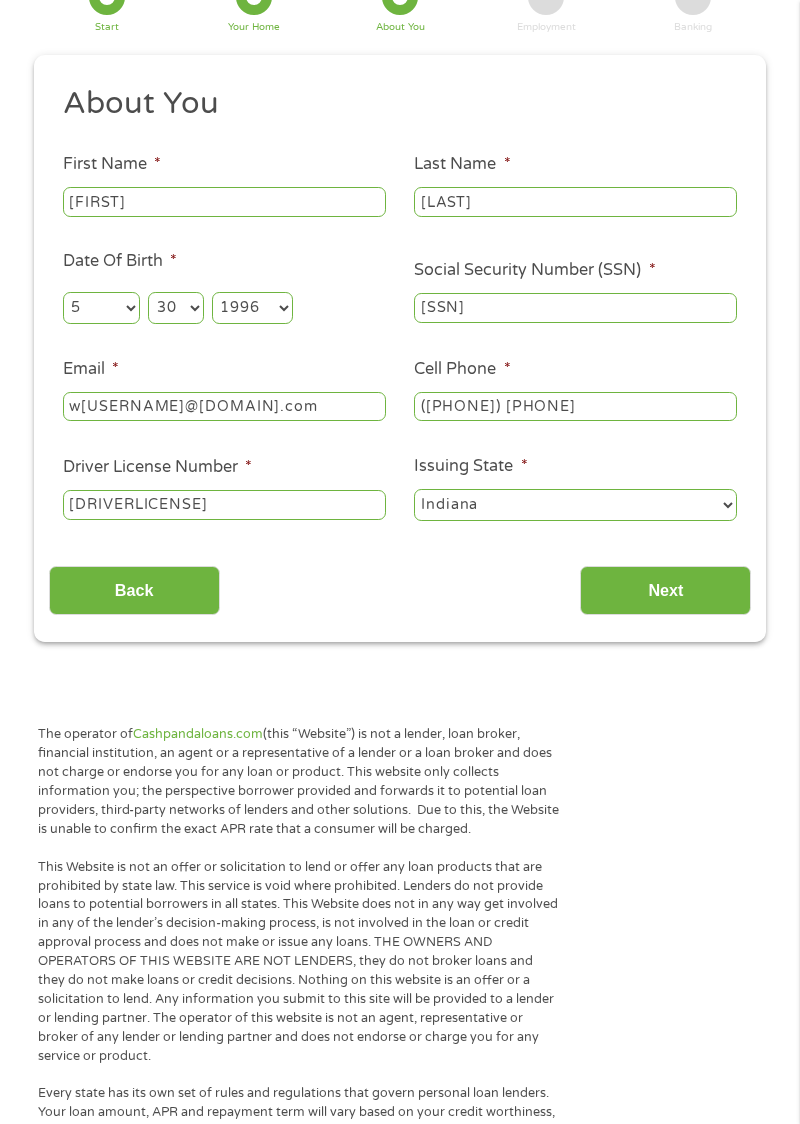 select on "1957" 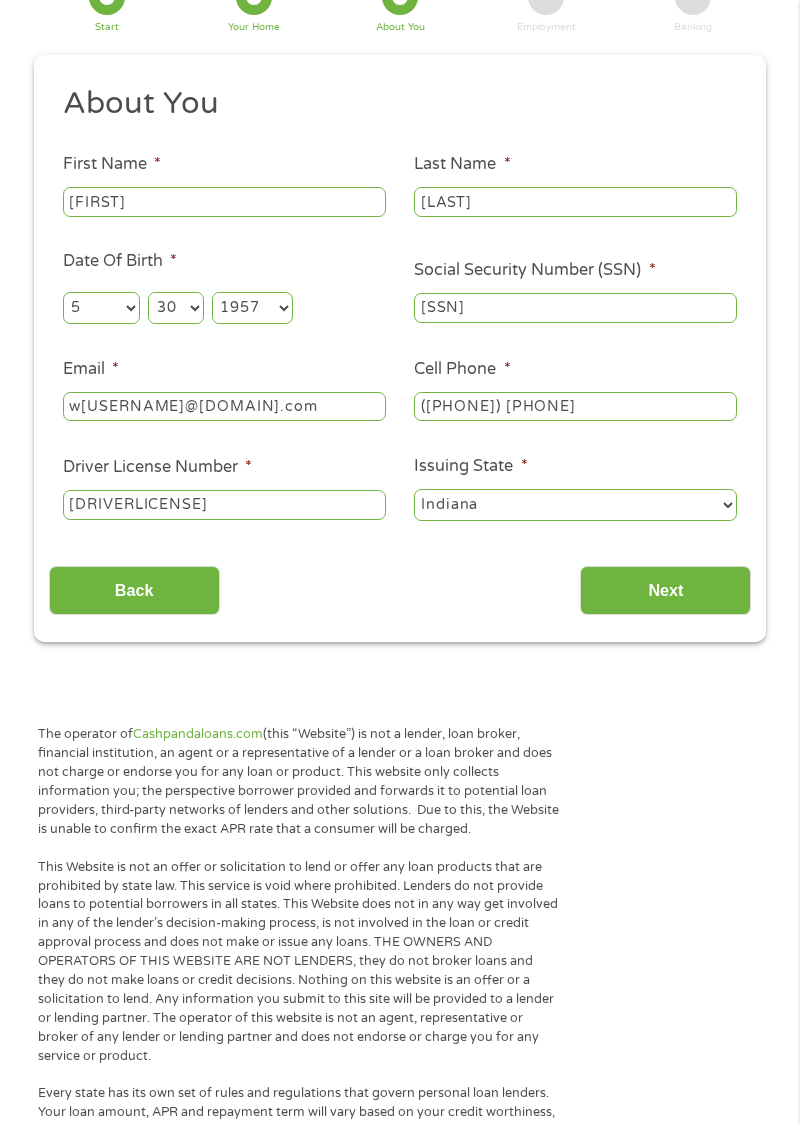 click on "Next" at bounding box center [665, 590] 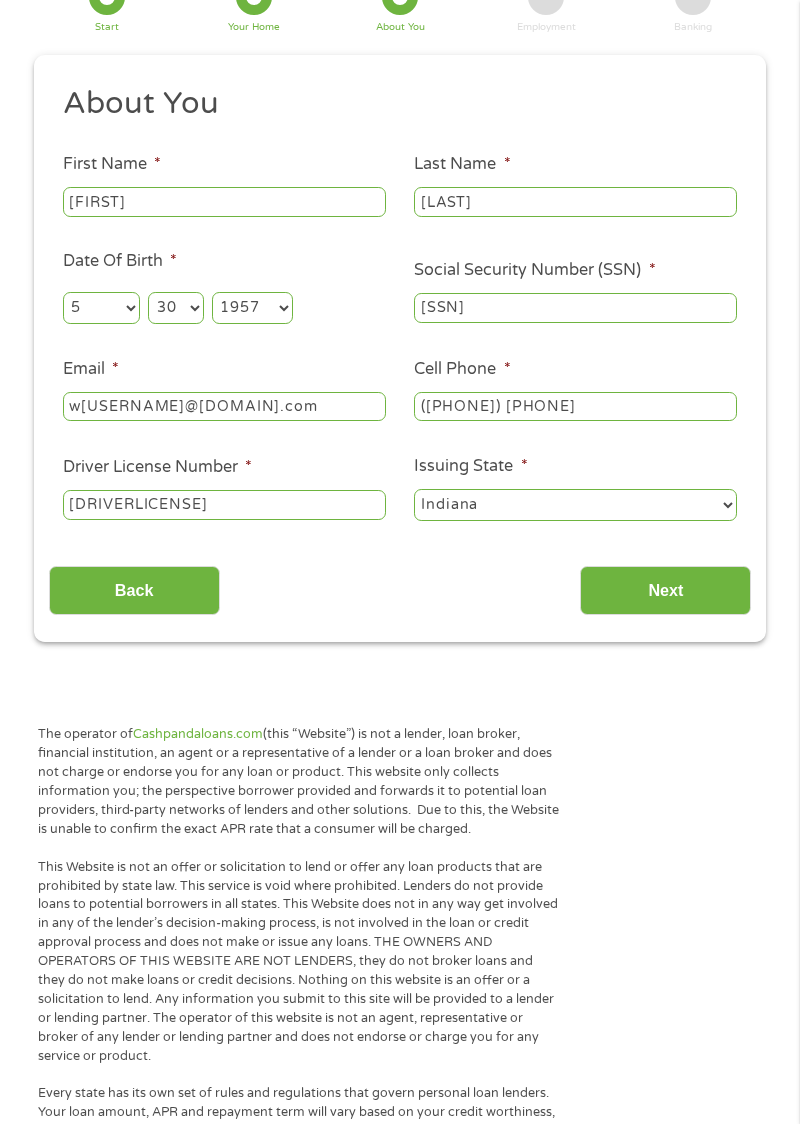 click on "Next" at bounding box center [665, 590] 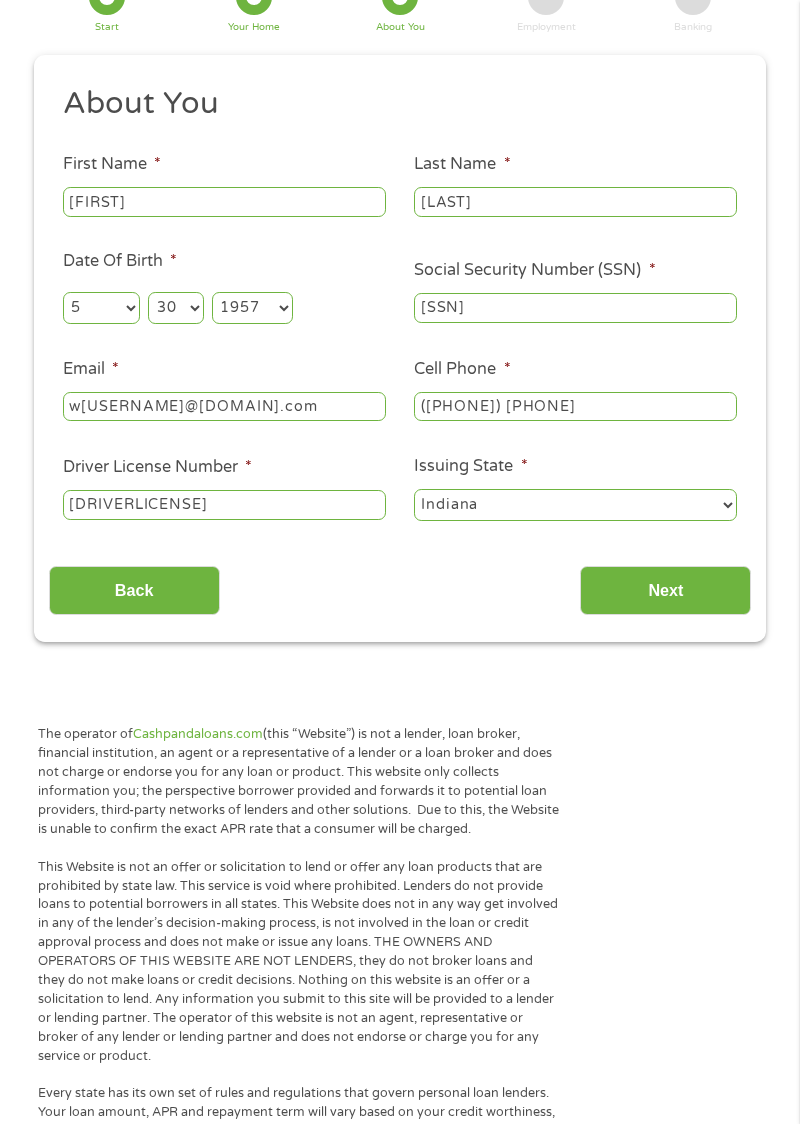 click on "Month 1 2 3 4 5 6 7 8 9 10 11 12" at bounding box center (101, 308) 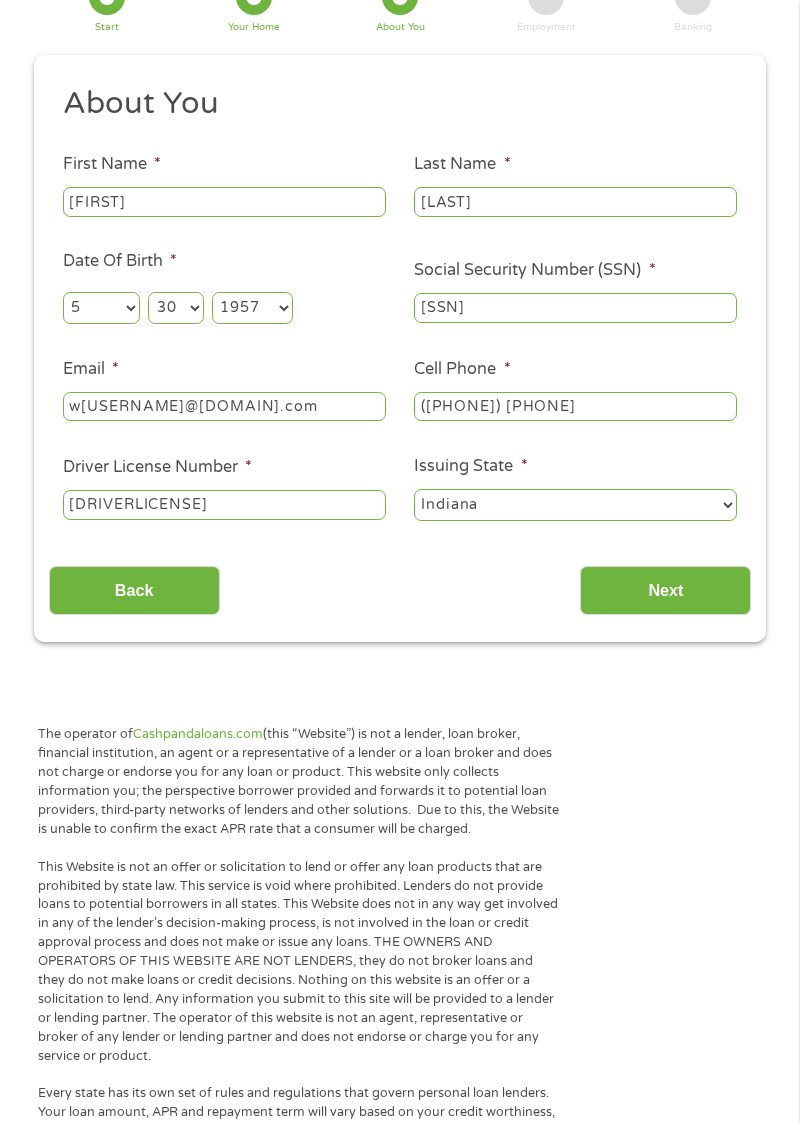 click on "Next" at bounding box center (665, 590) 